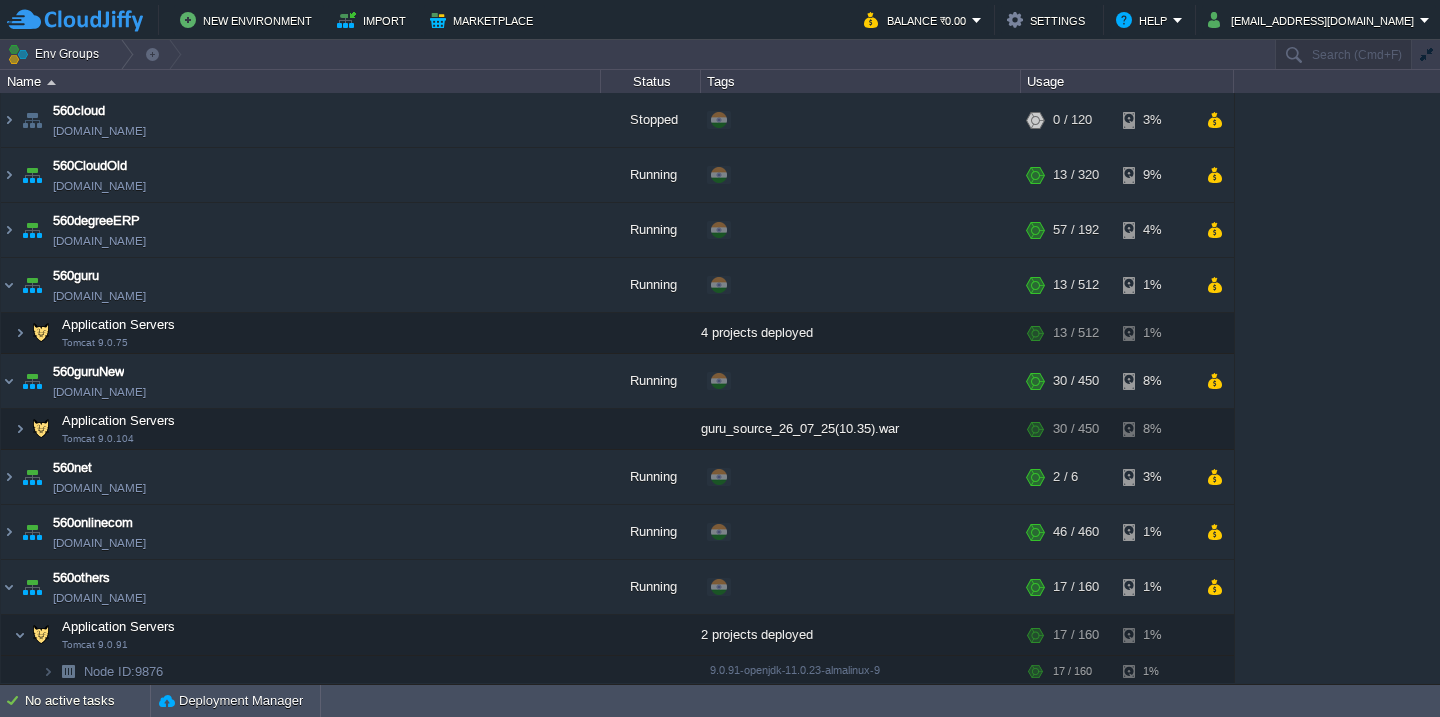 scroll, scrollTop: 0, scrollLeft: 0, axis: both 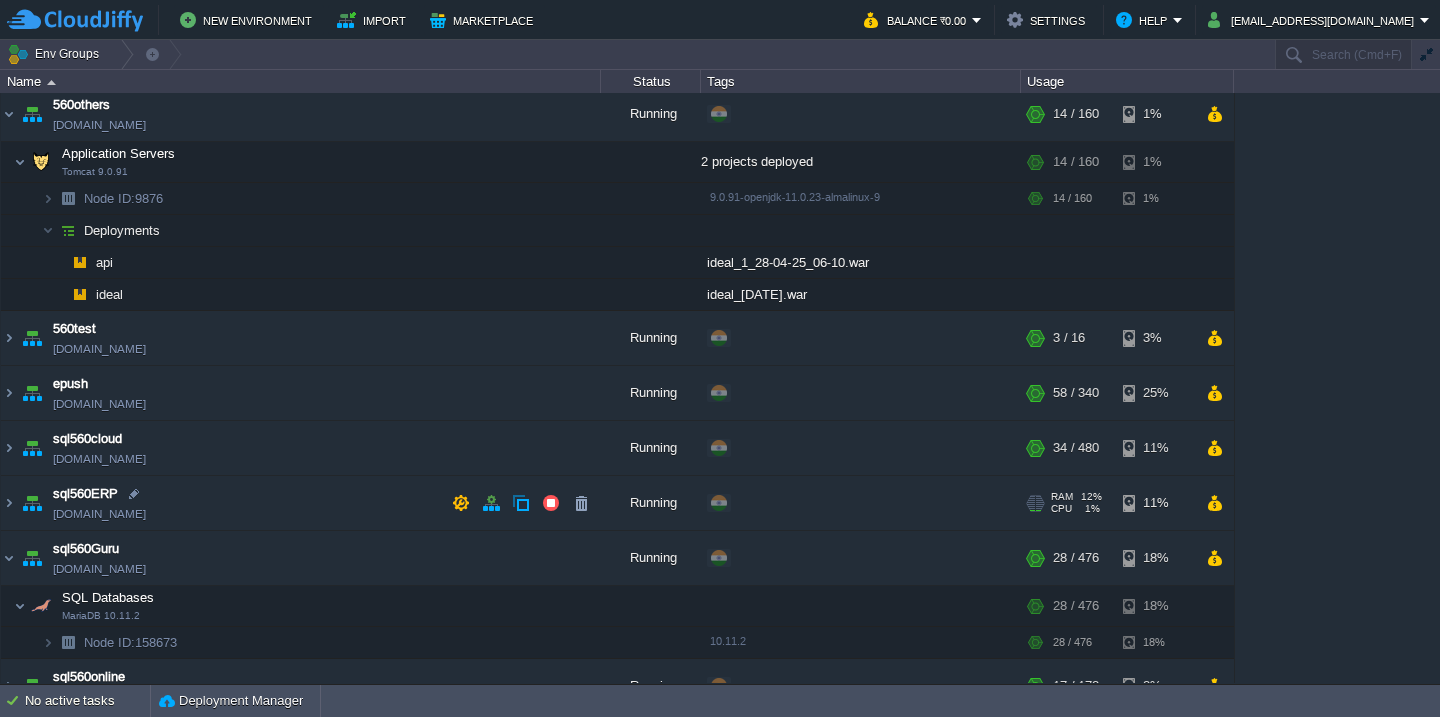 click on "sql560ERP [DOMAIN_NAME]" at bounding box center [301, 503] 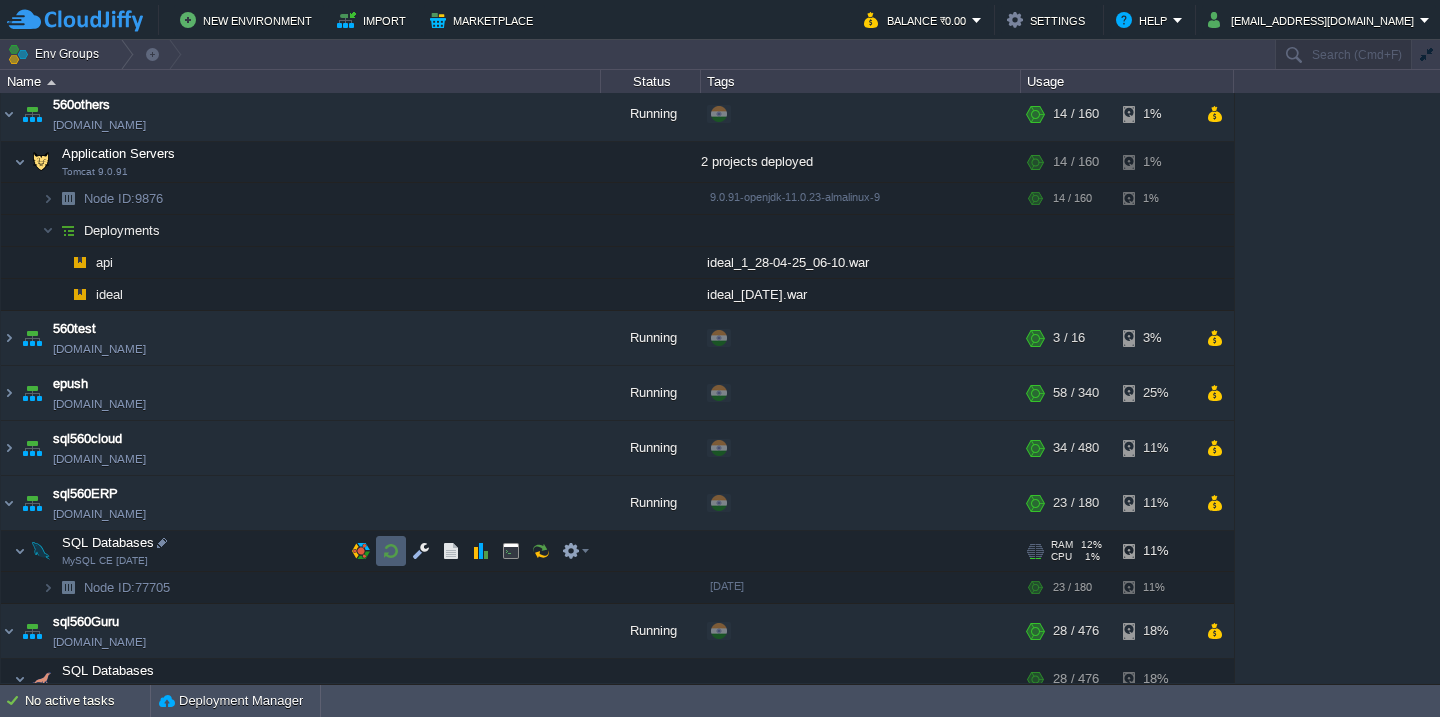 click at bounding box center [391, 551] 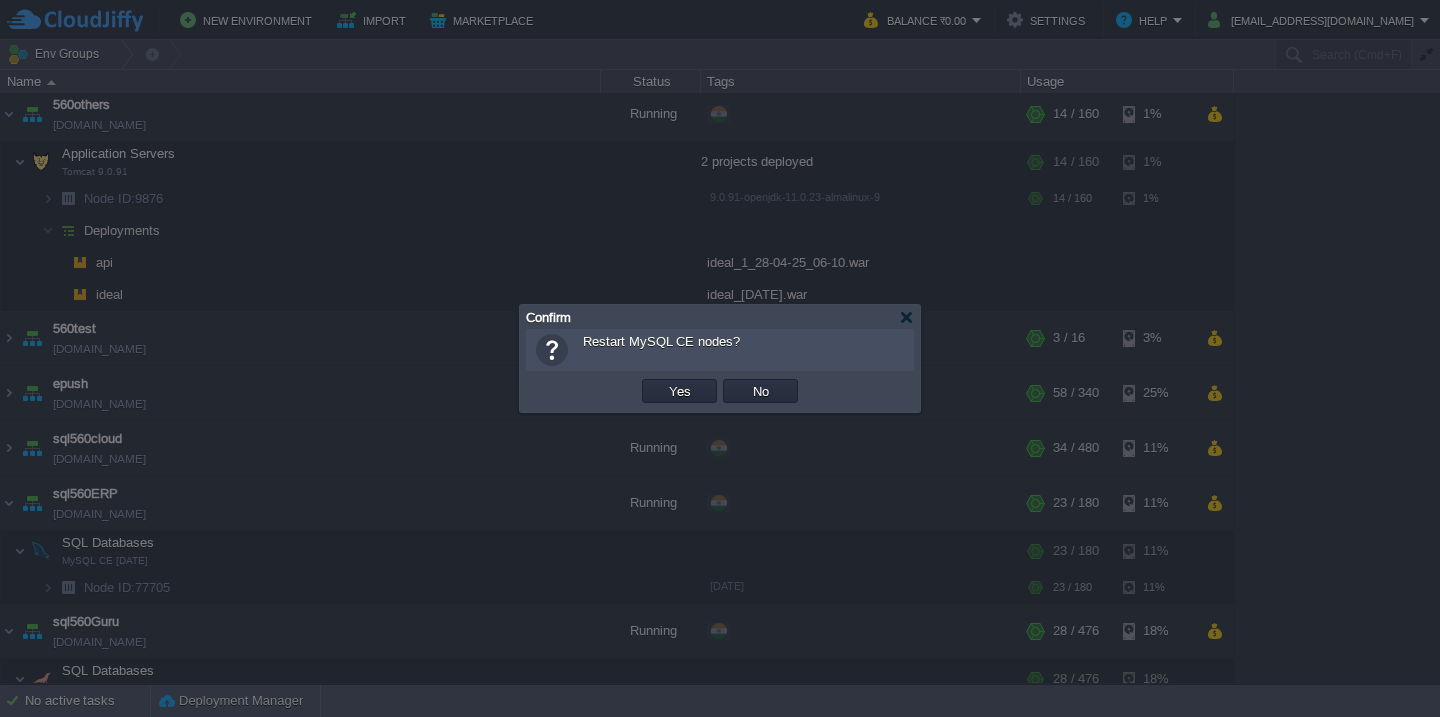 type 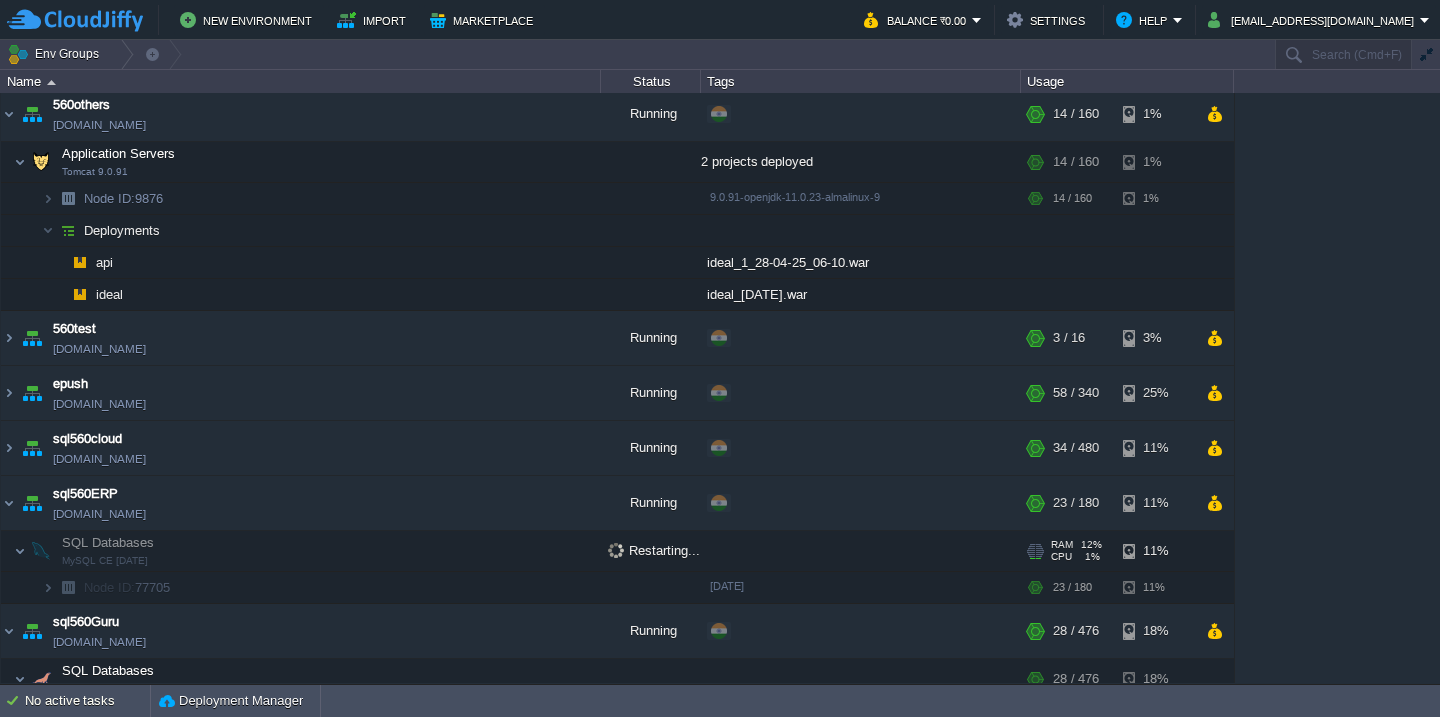 scroll, scrollTop: 0, scrollLeft: 0, axis: both 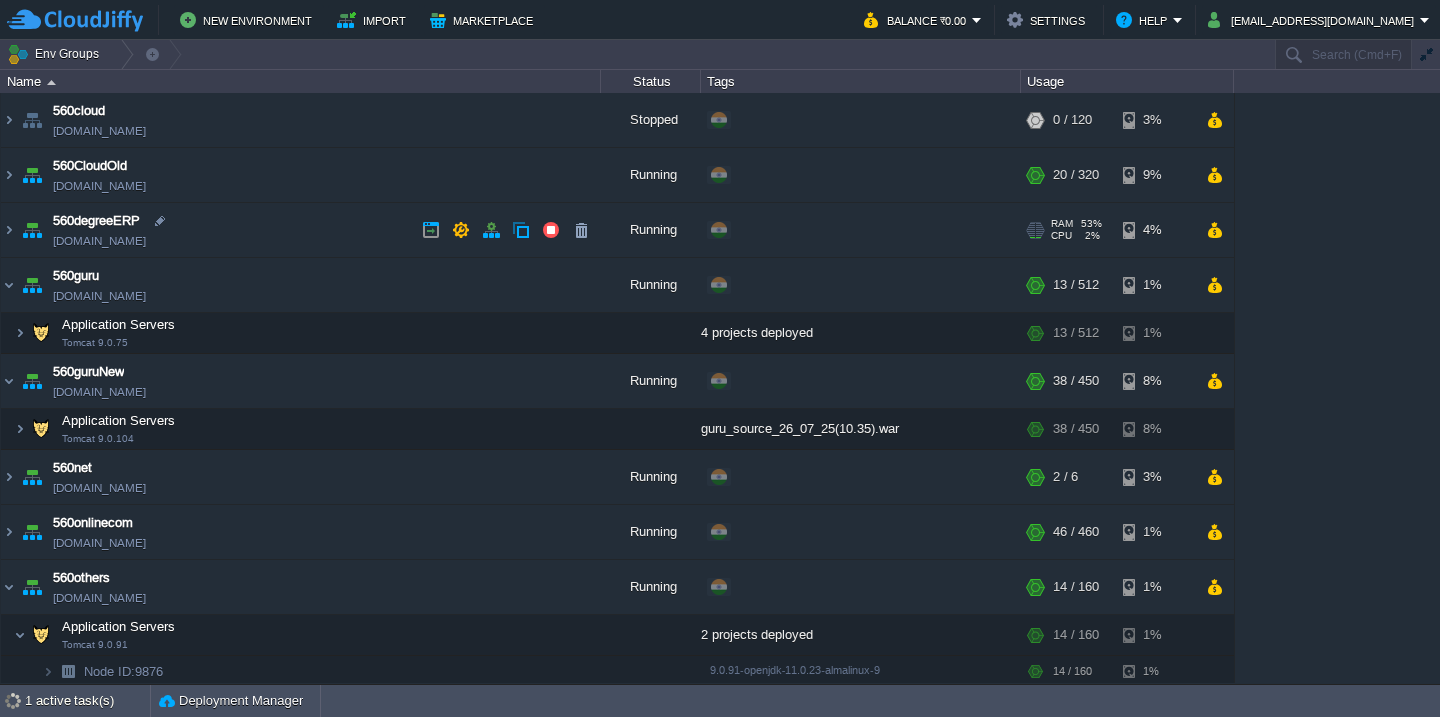 click on "560degreeERP [DOMAIN_NAME]" at bounding box center [301, 230] 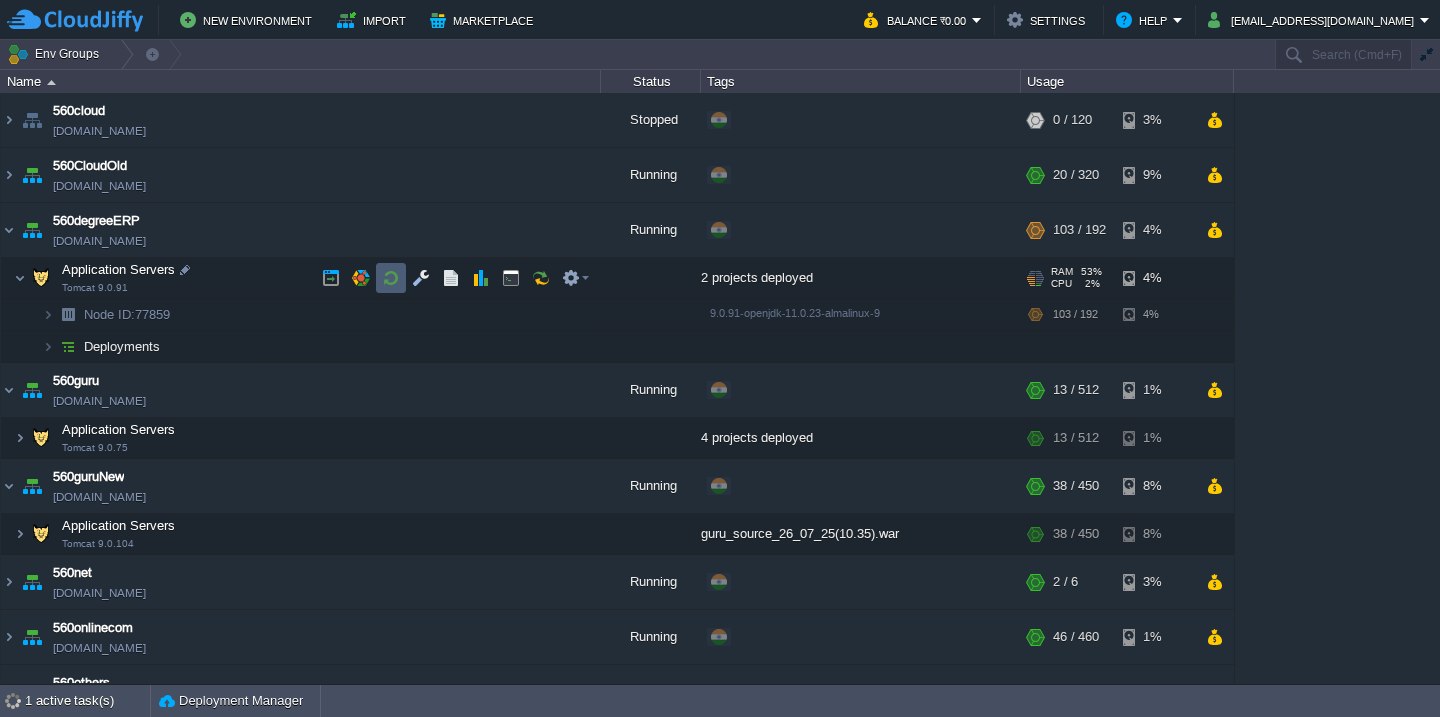 click at bounding box center [391, 278] 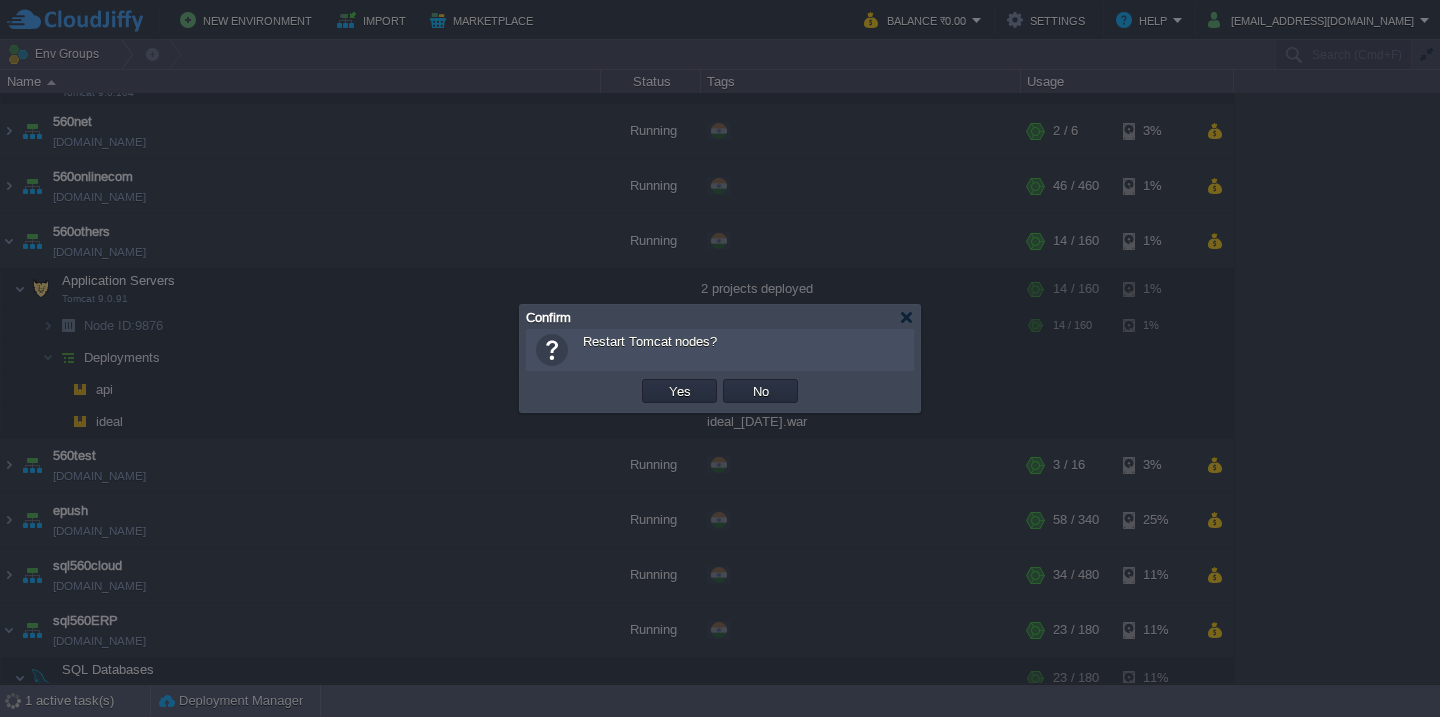 type 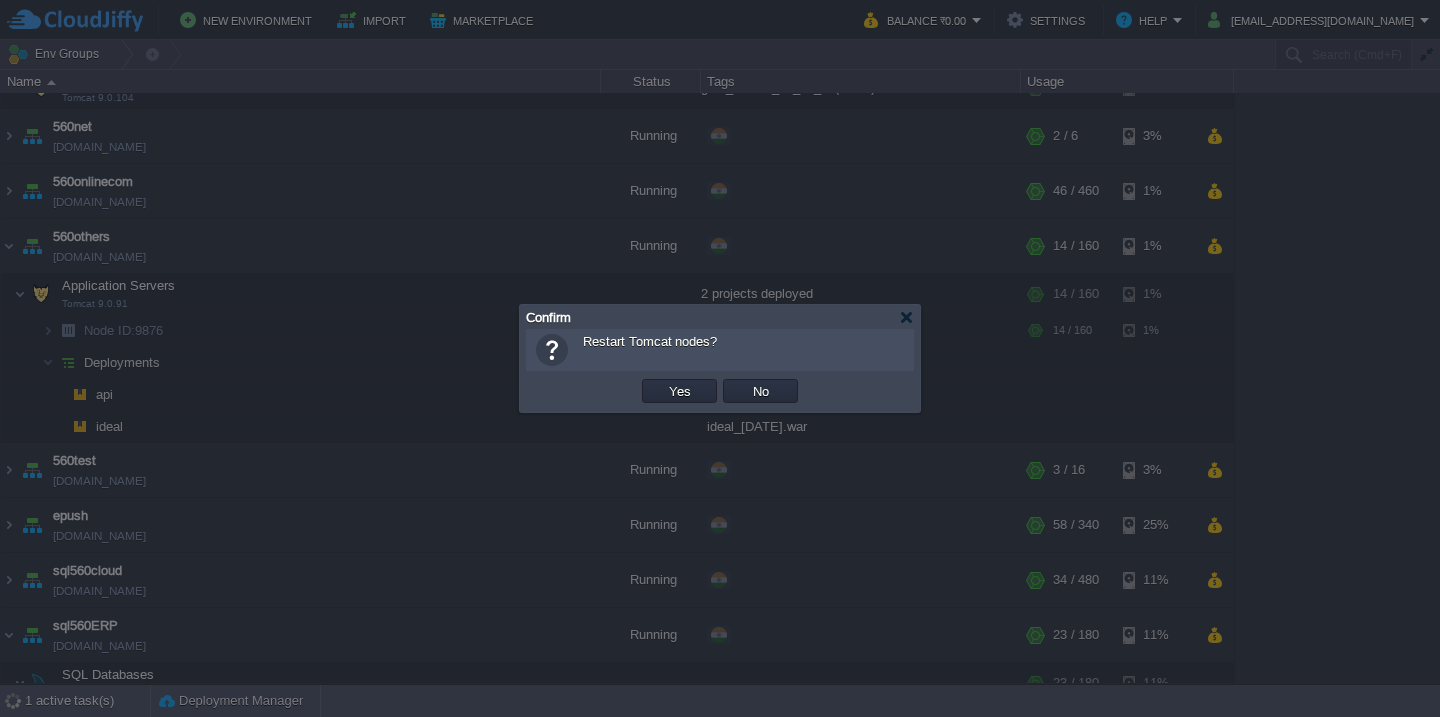 click on "Yes" at bounding box center [680, 391] 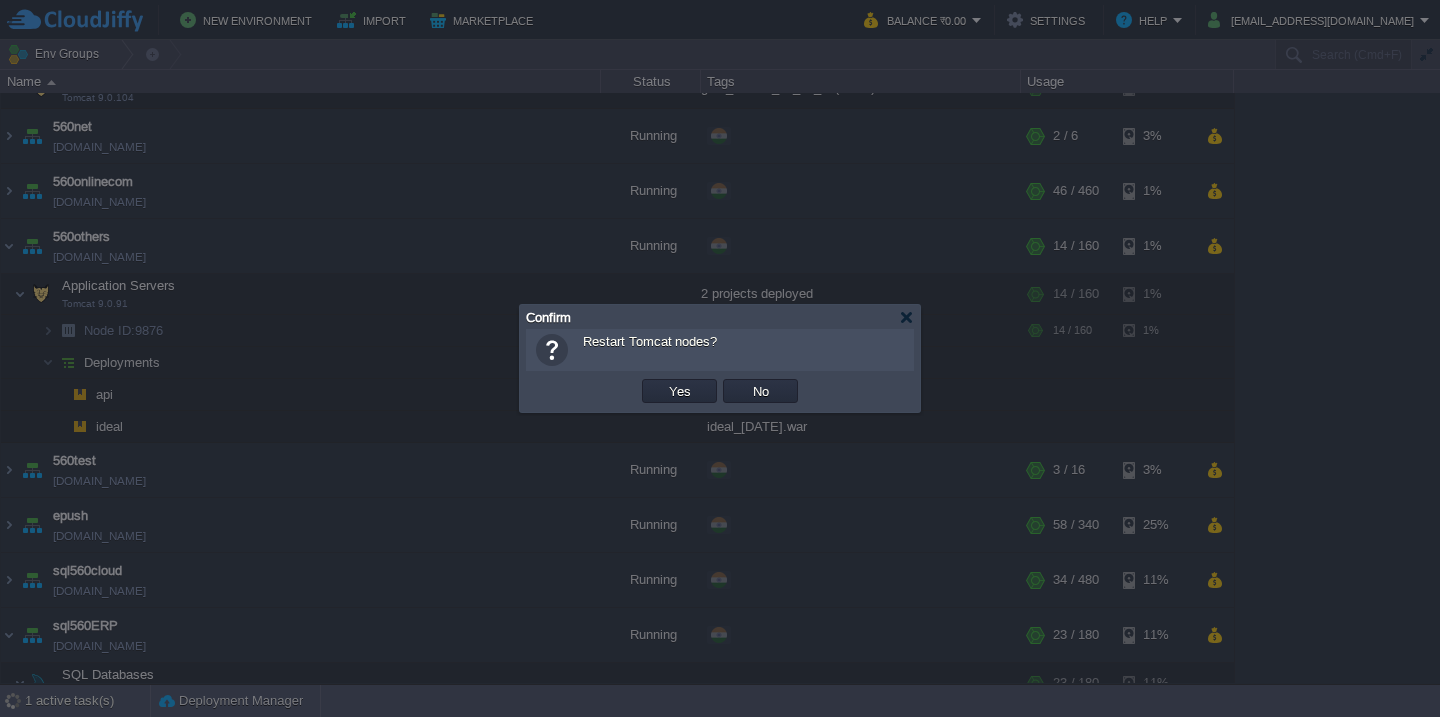 scroll, scrollTop: 169, scrollLeft: 0, axis: vertical 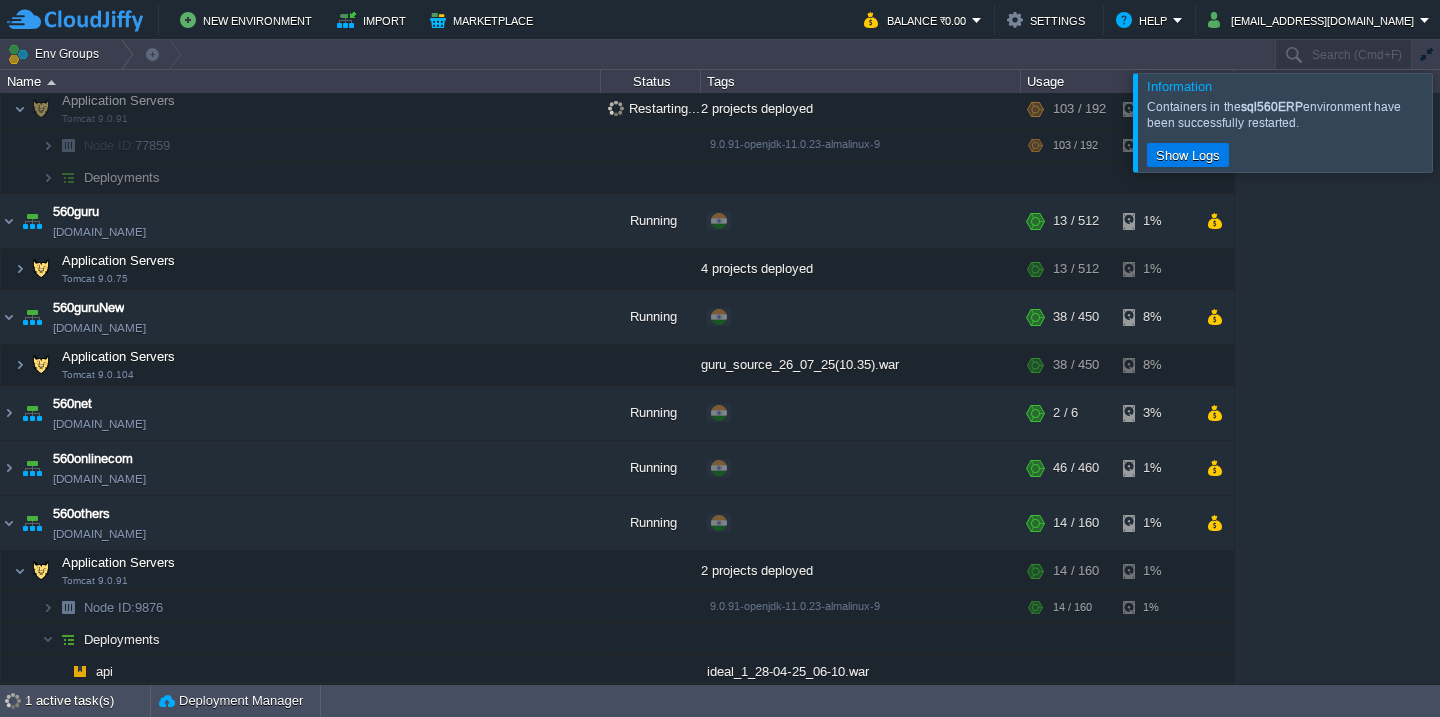 click at bounding box center [1464, 122] 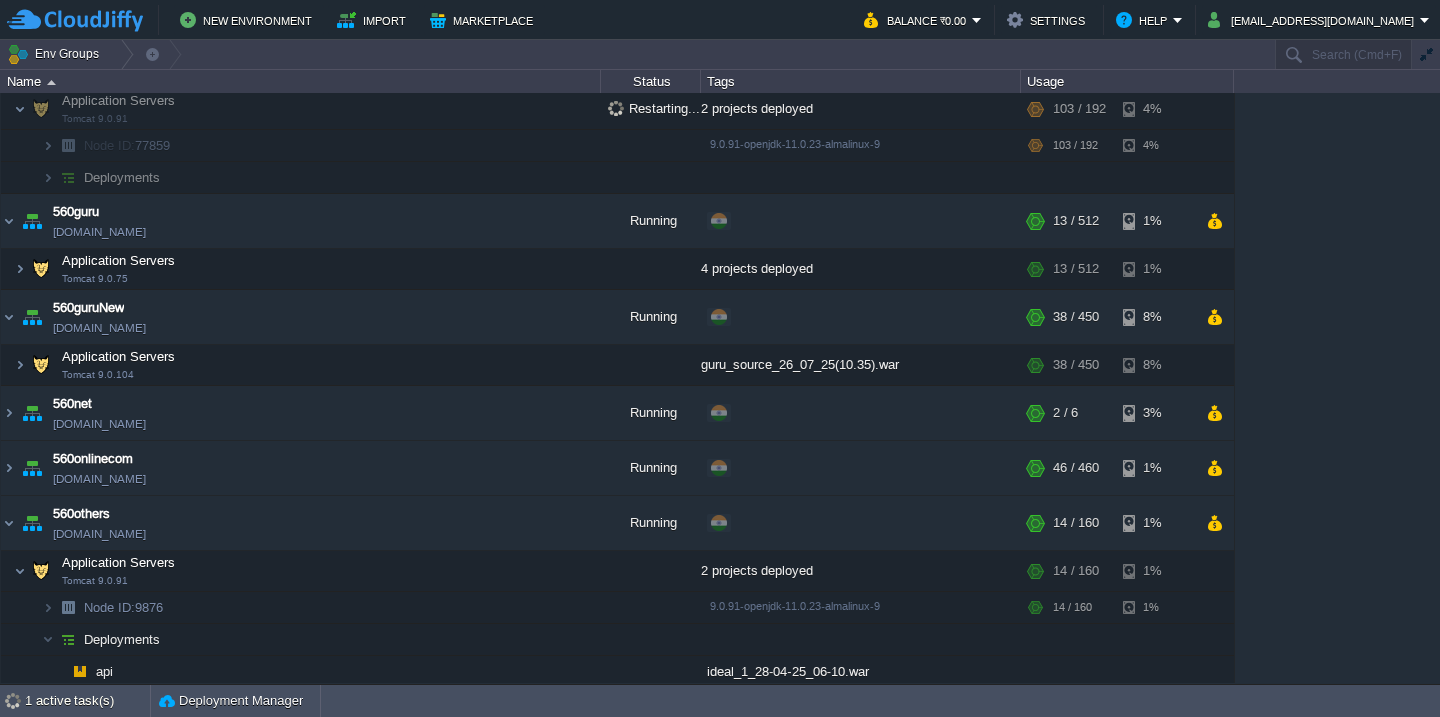 scroll, scrollTop: 0, scrollLeft: 0, axis: both 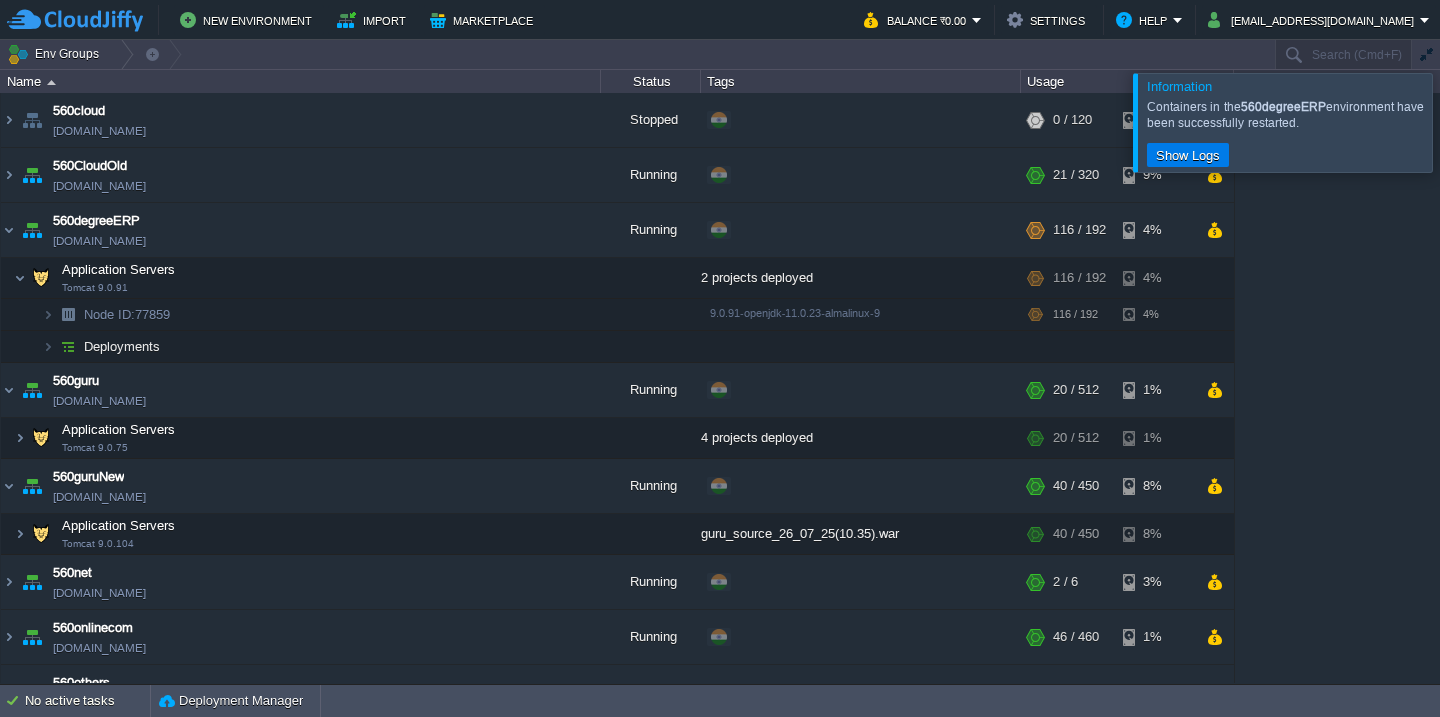 click at bounding box center [1464, 122] 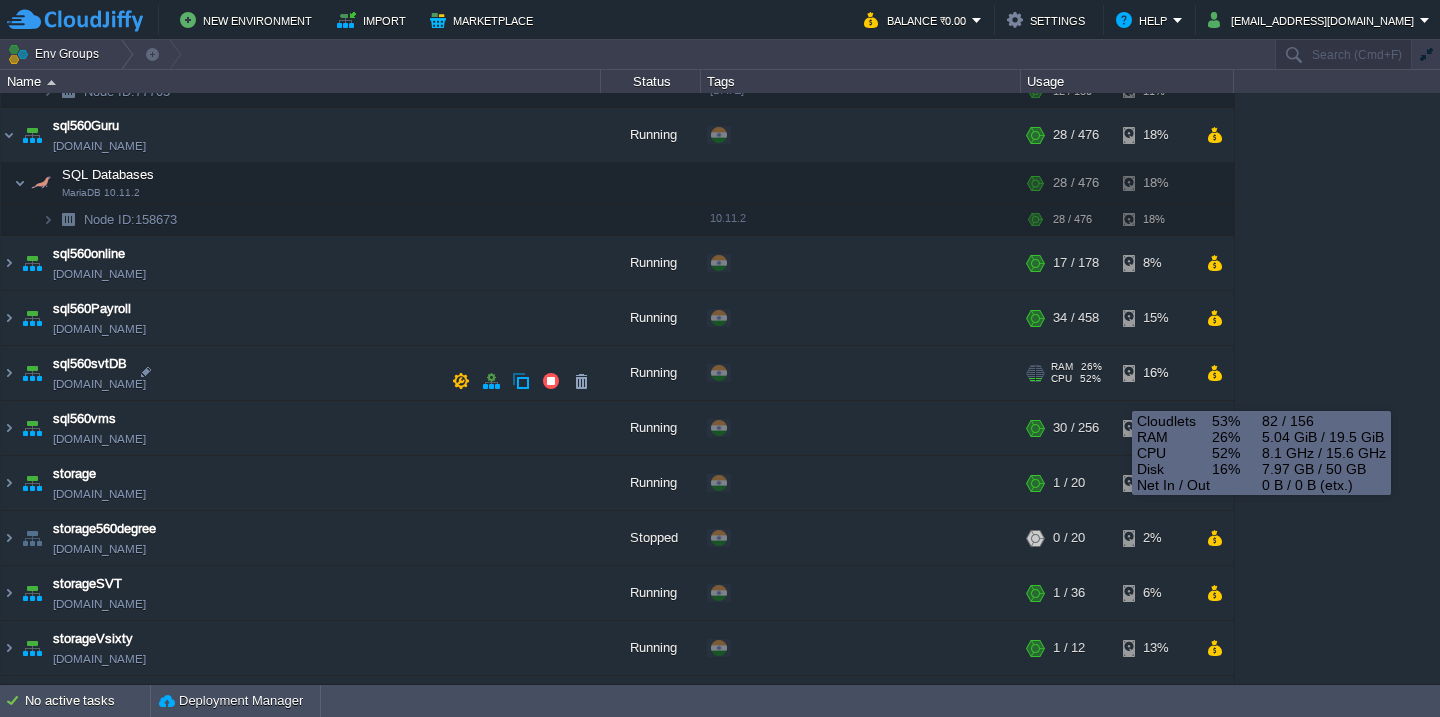 scroll, scrollTop: 1073, scrollLeft: 0, axis: vertical 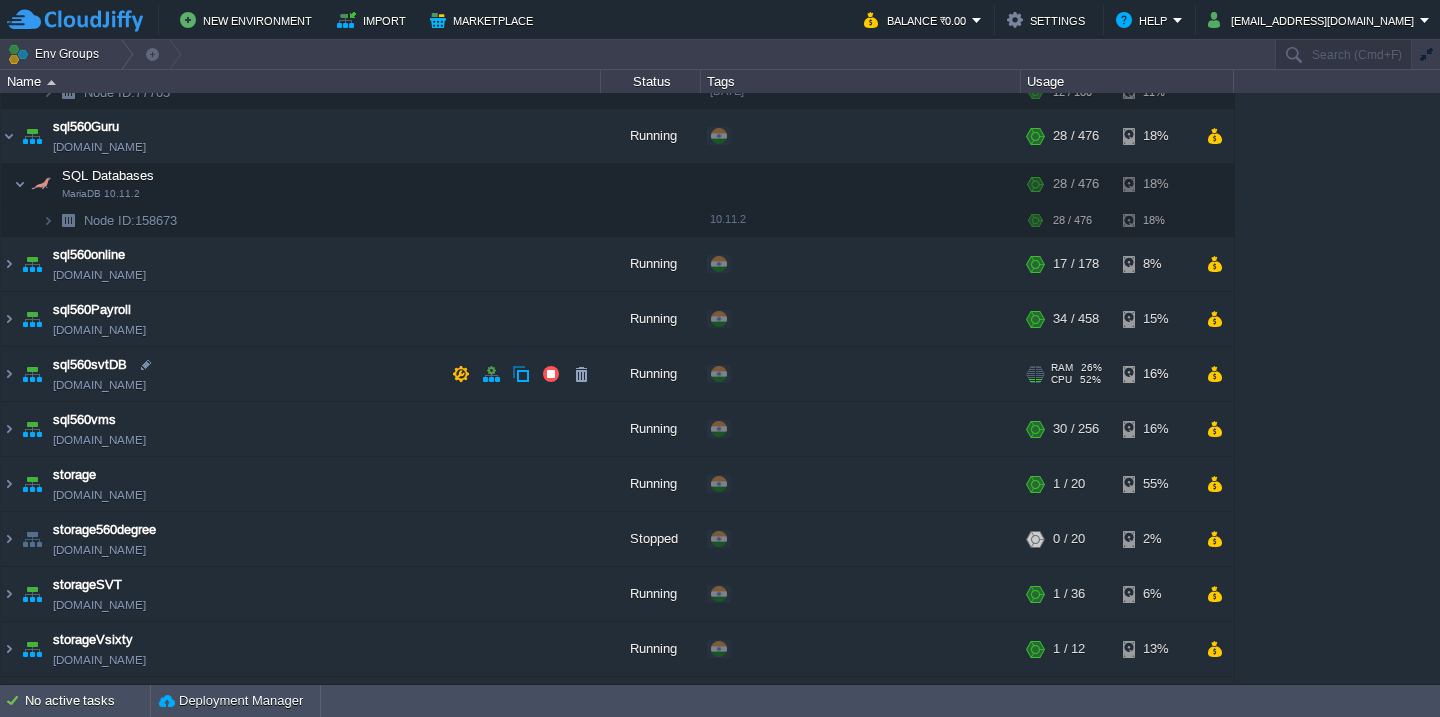 click on "sql560svtDB [DOMAIN_NAME]" at bounding box center [301, 374] 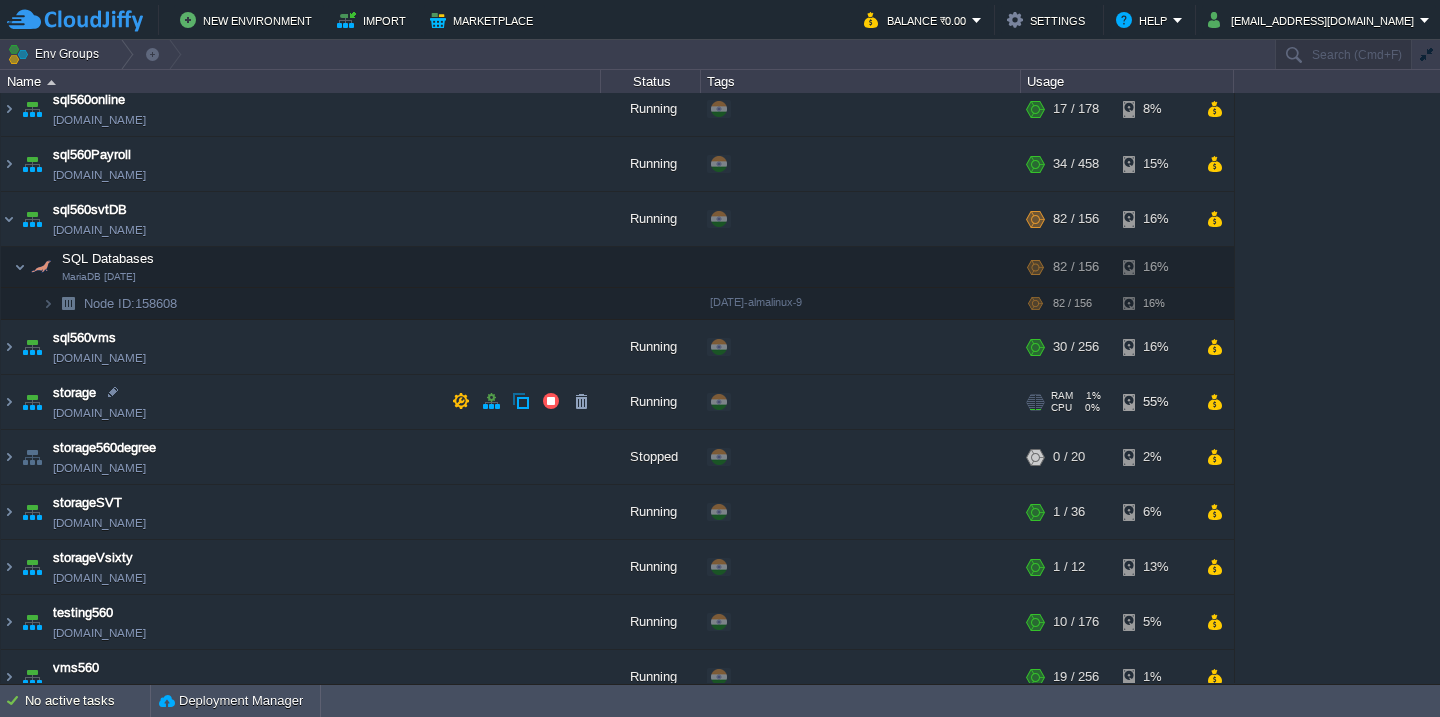 scroll, scrollTop: 1240, scrollLeft: 0, axis: vertical 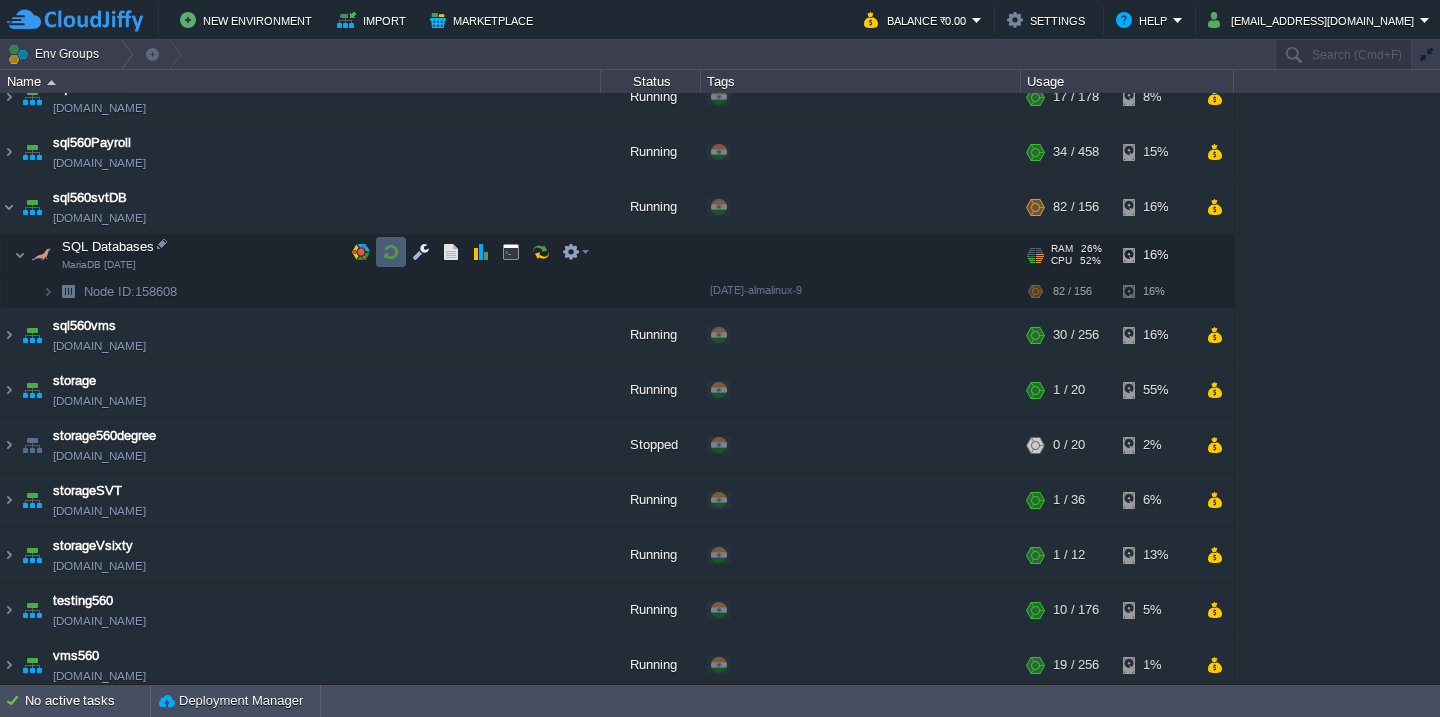 click at bounding box center [391, 252] 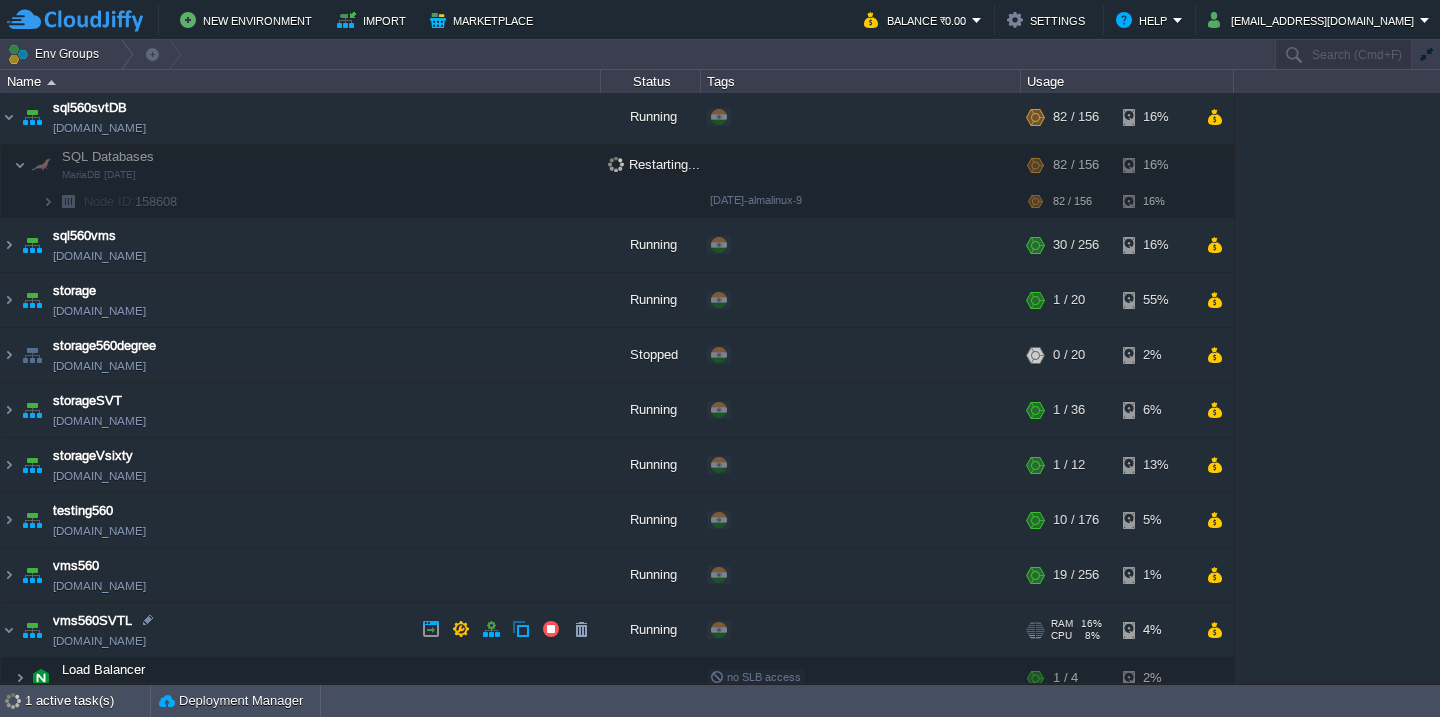 scroll, scrollTop: 1445, scrollLeft: 0, axis: vertical 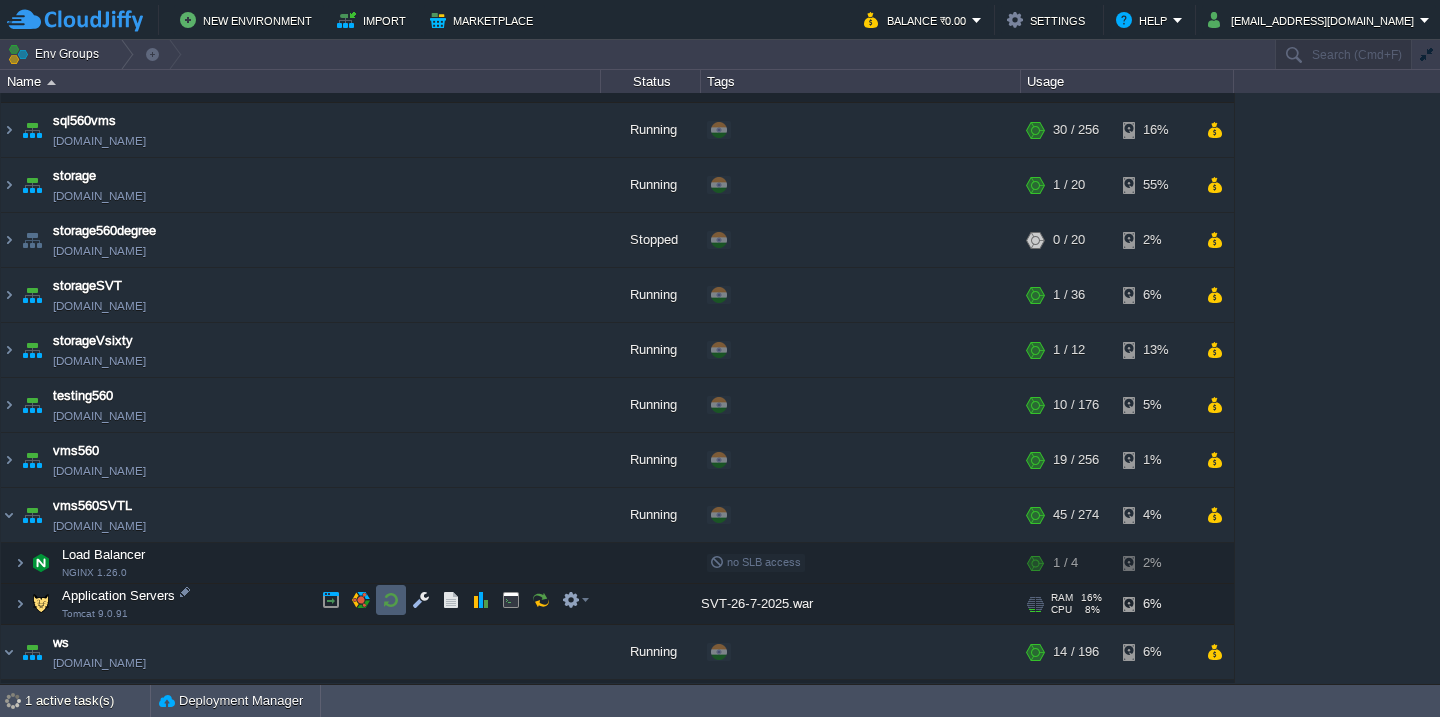 click at bounding box center [391, 600] 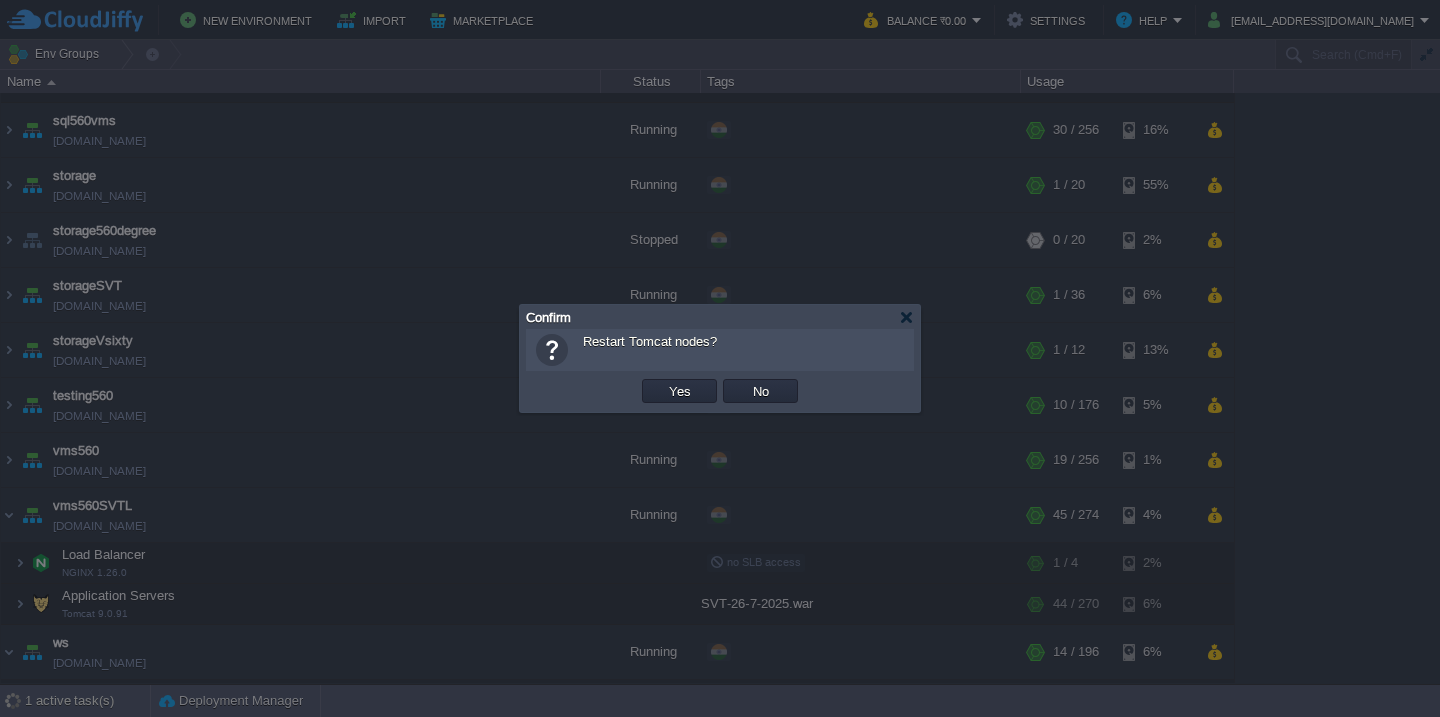 scroll, scrollTop: 1382, scrollLeft: 0, axis: vertical 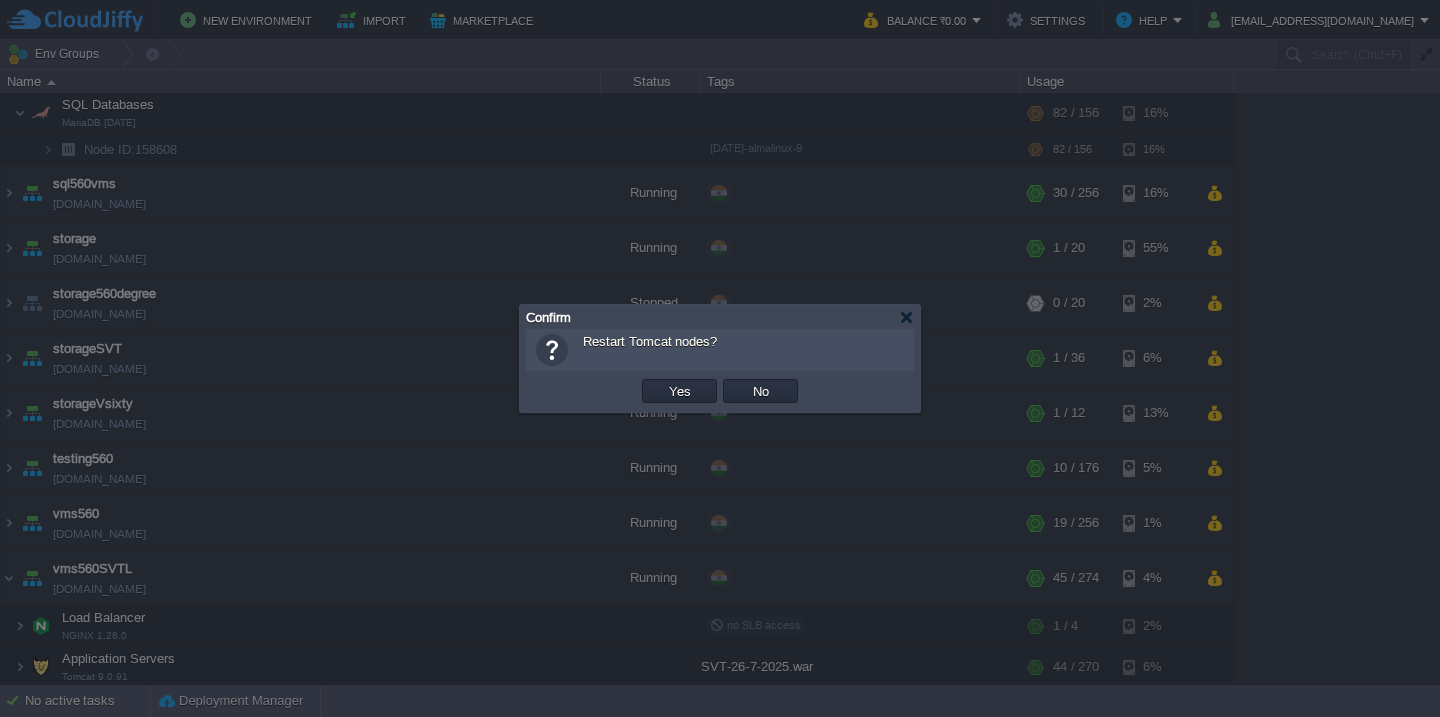 type 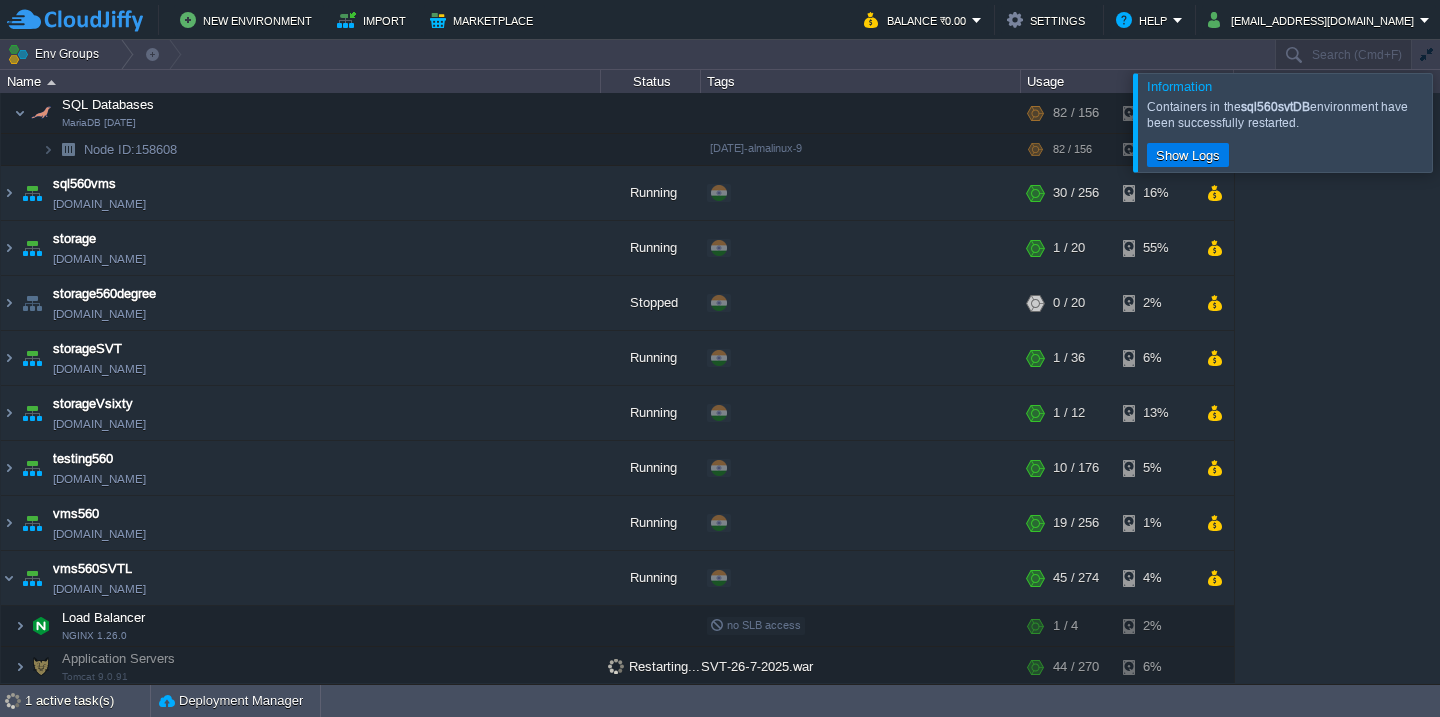 click at bounding box center (1464, 122) 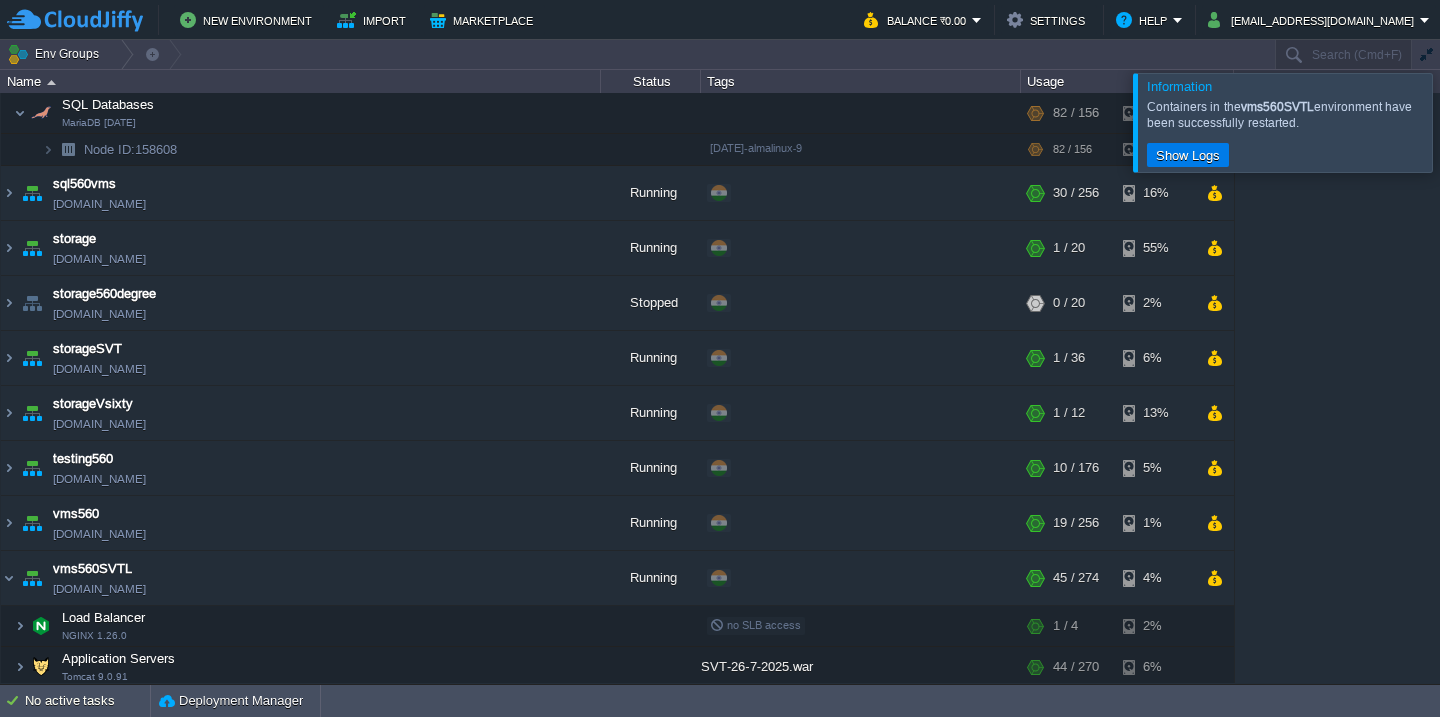 click at bounding box center (1464, 122) 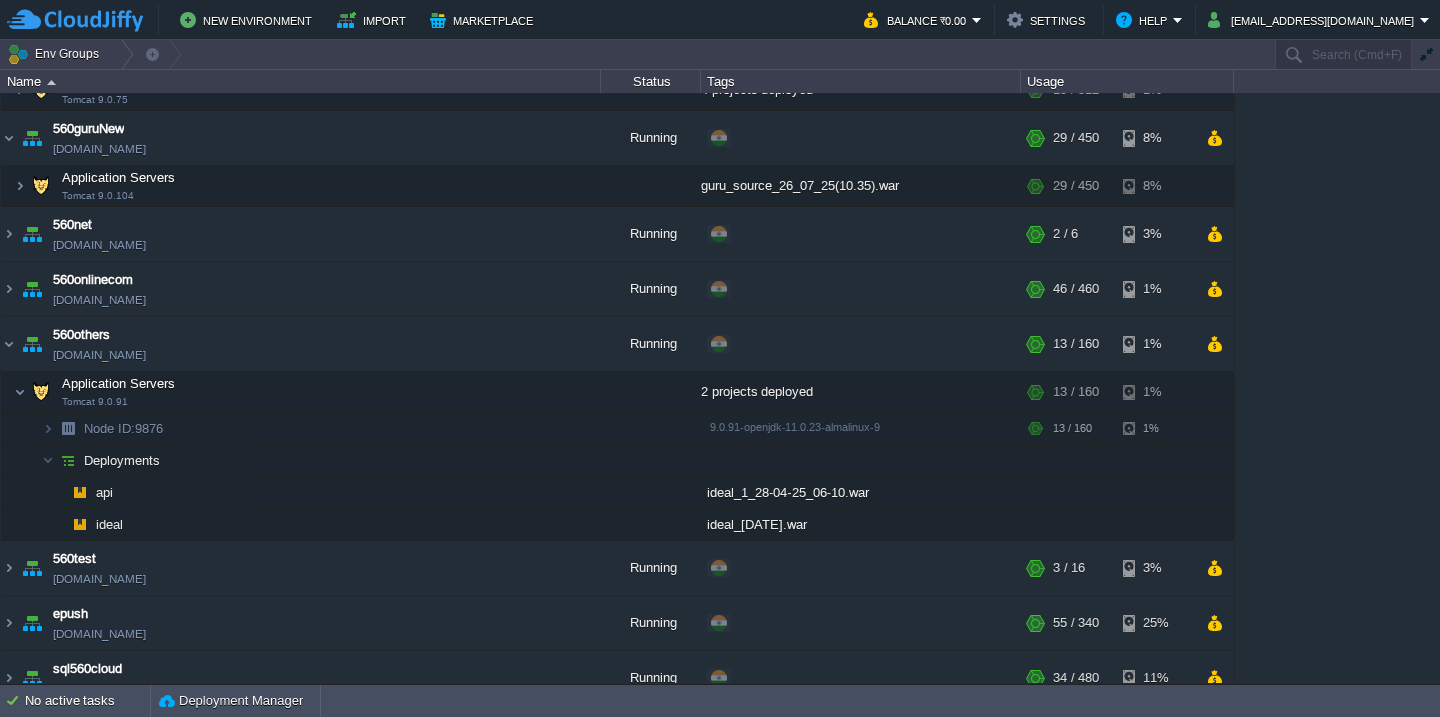 scroll, scrollTop: 273, scrollLeft: 0, axis: vertical 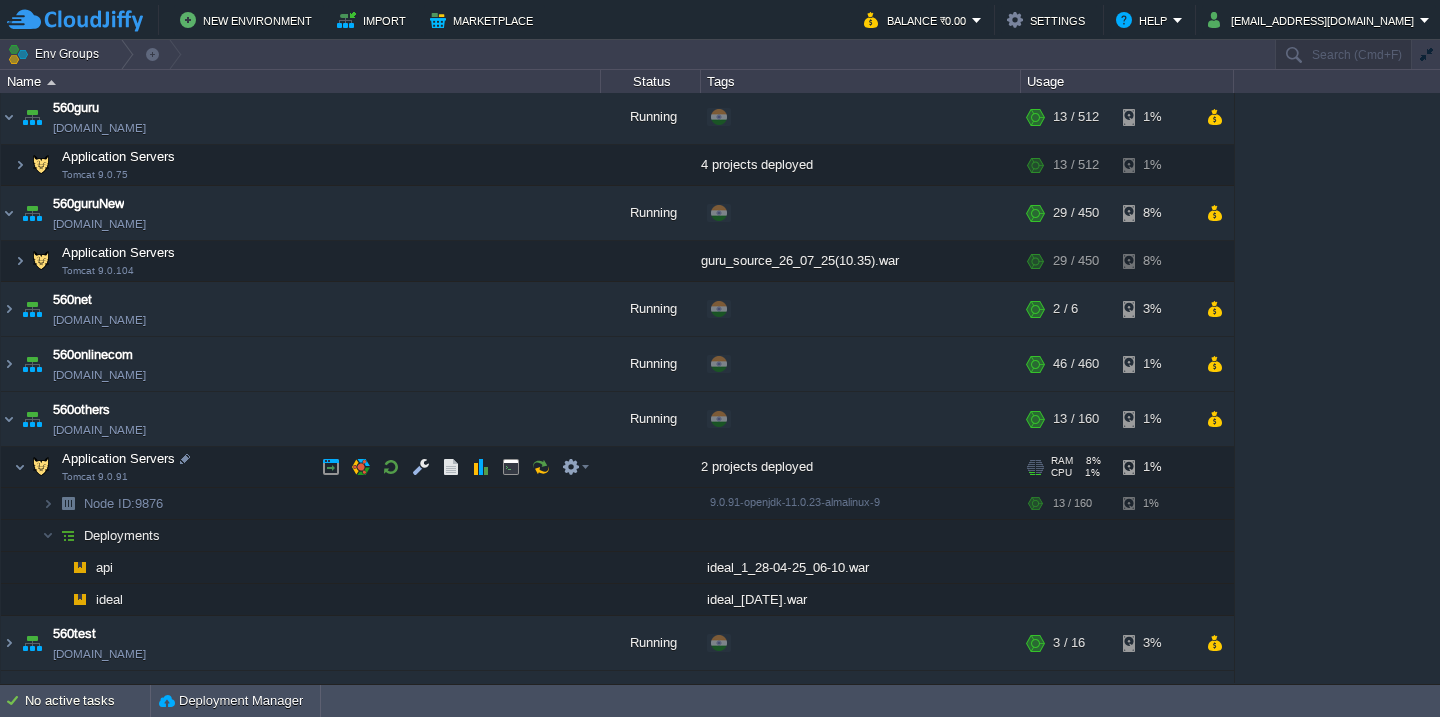 click on "Application Servers Tomcat 9.0.91" at bounding box center (301, 467) 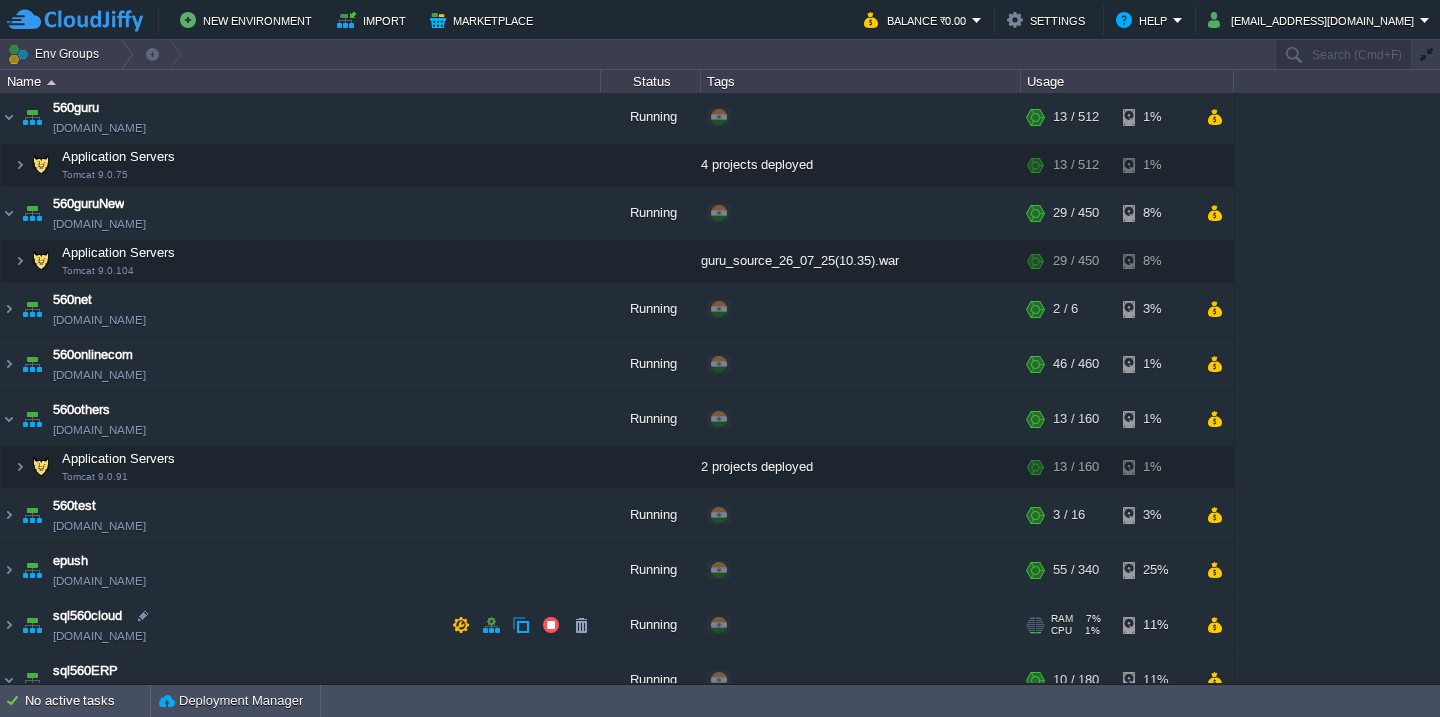 scroll, scrollTop: 497, scrollLeft: 0, axis: vertical 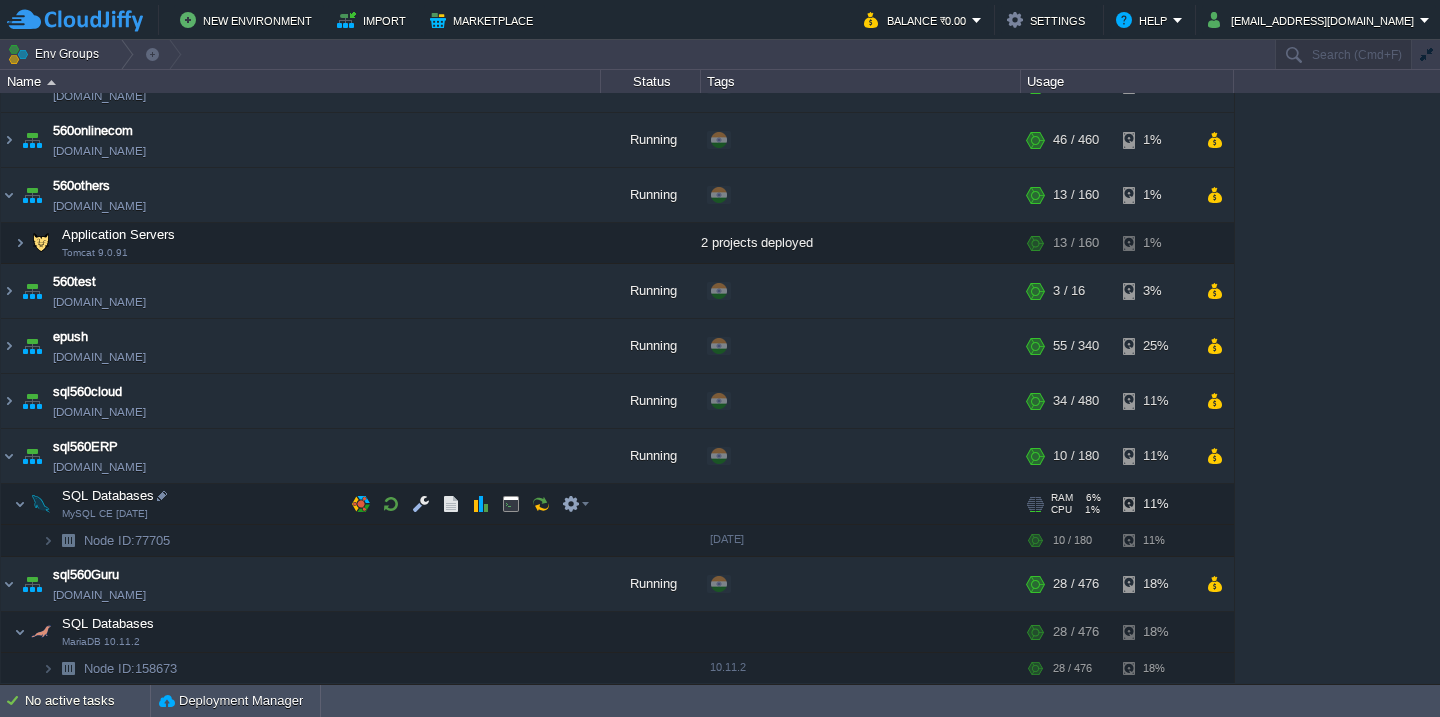 click on "SQL Databases MySQL CE [DATE]" at bounding box center [301, 504] 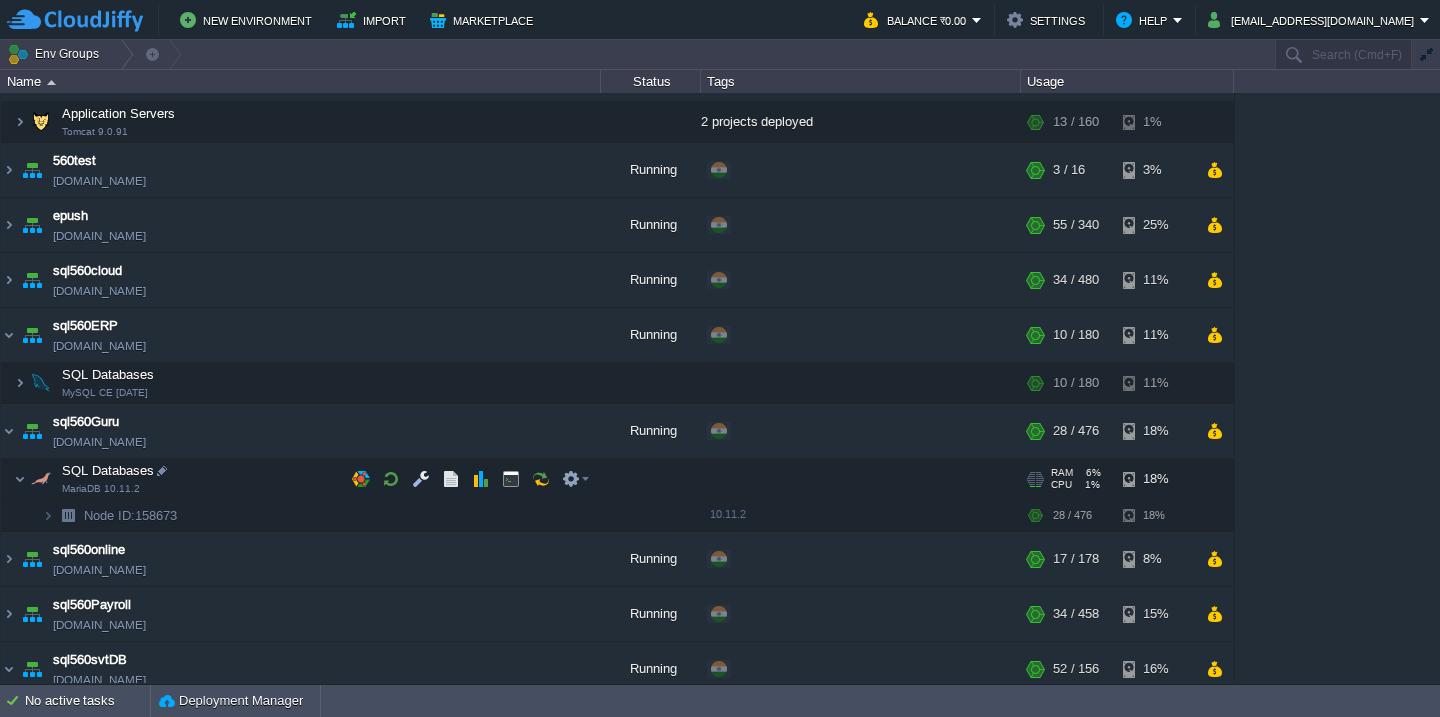 click on "SQL Databases MariaDB 10.11.2" at bounding box center [301, 479] 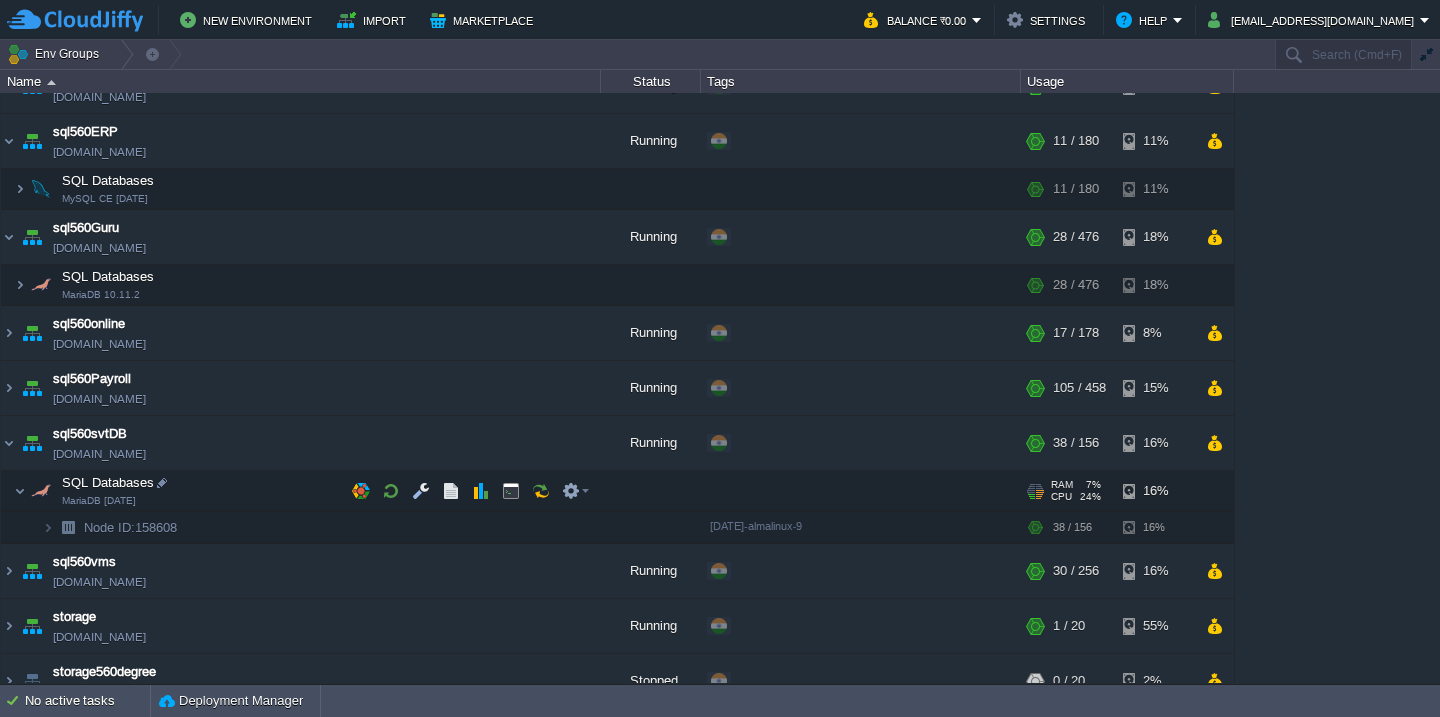 click on "SQL Databases MariaDB [DATE]" at bounding box center (301, 491) 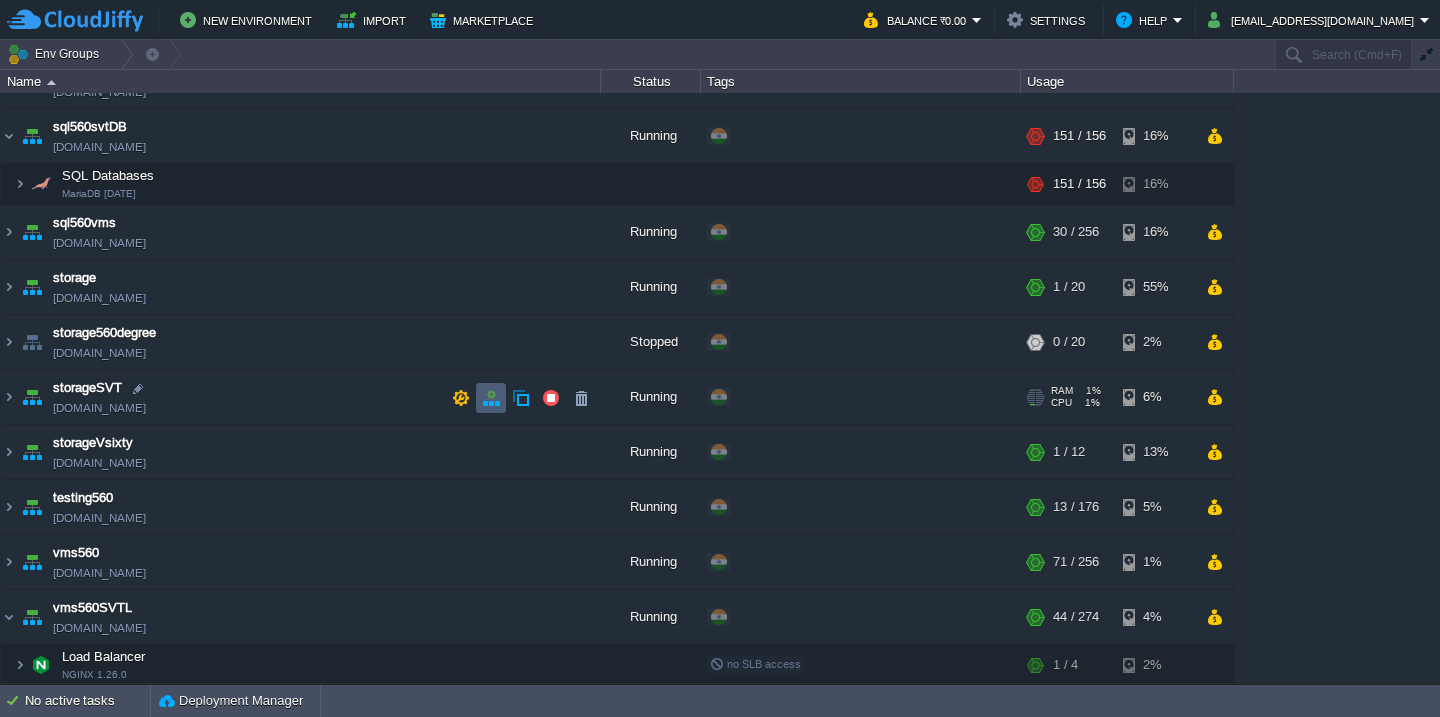 scroll, scrollTop: 877, scrollLeft: 0, axis: vertical 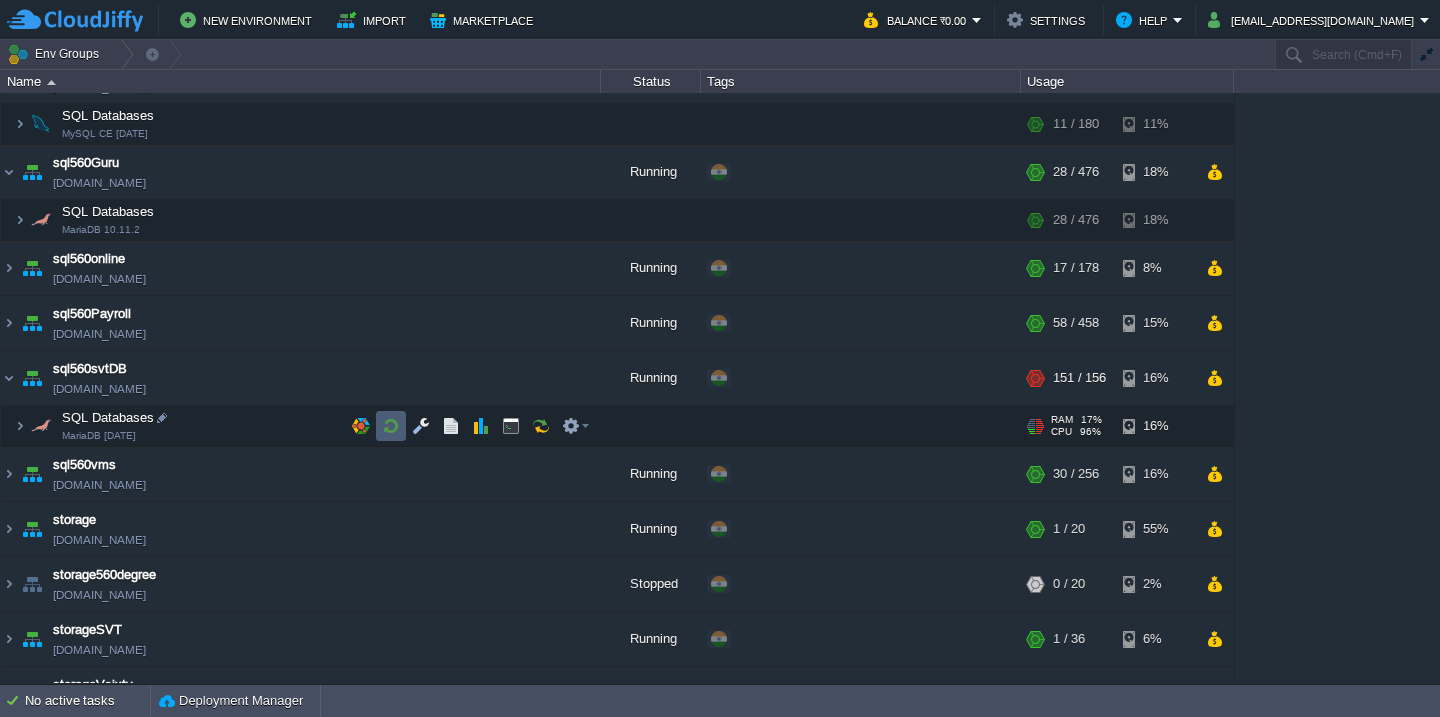 click at bounding box center [391, 426] 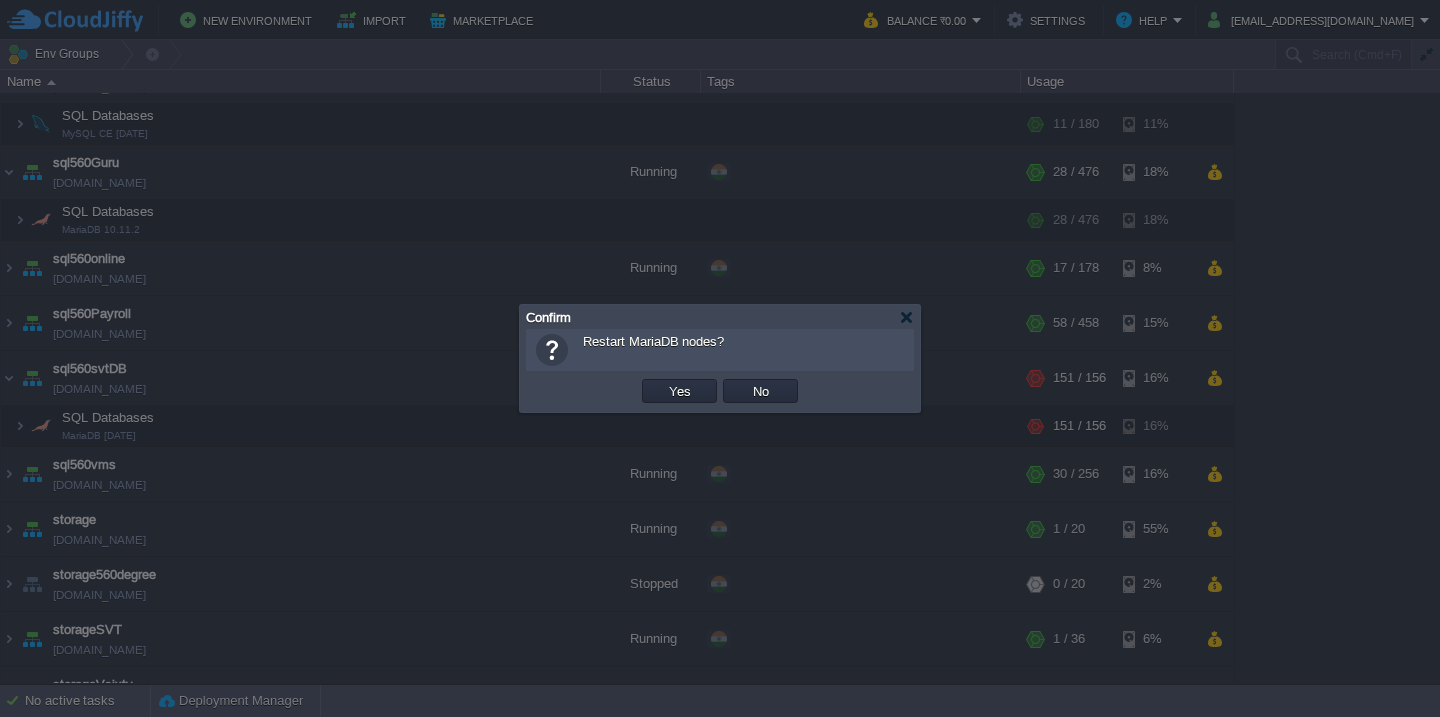 type 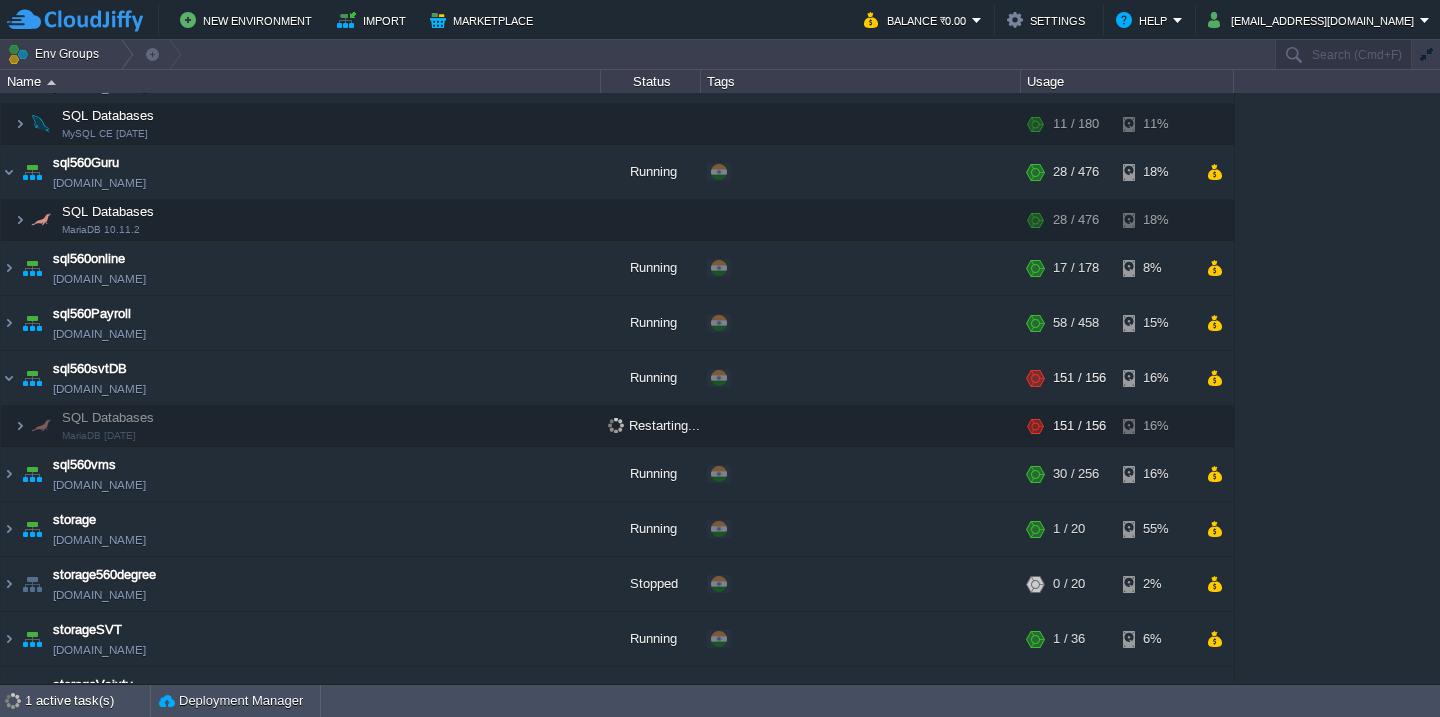 scroll, scrollTop: 1256, scrollLeft: 0, axis: vertical 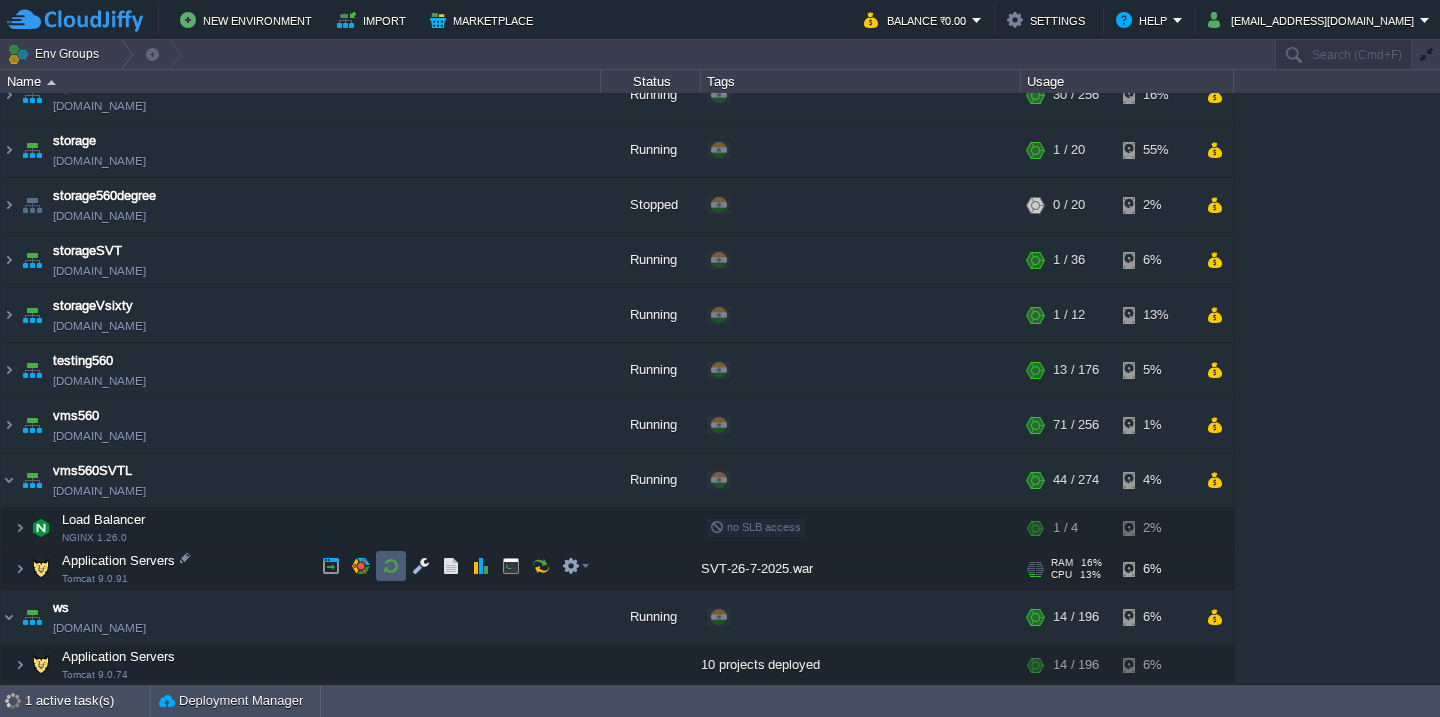 click at bounding box center [391, 566] 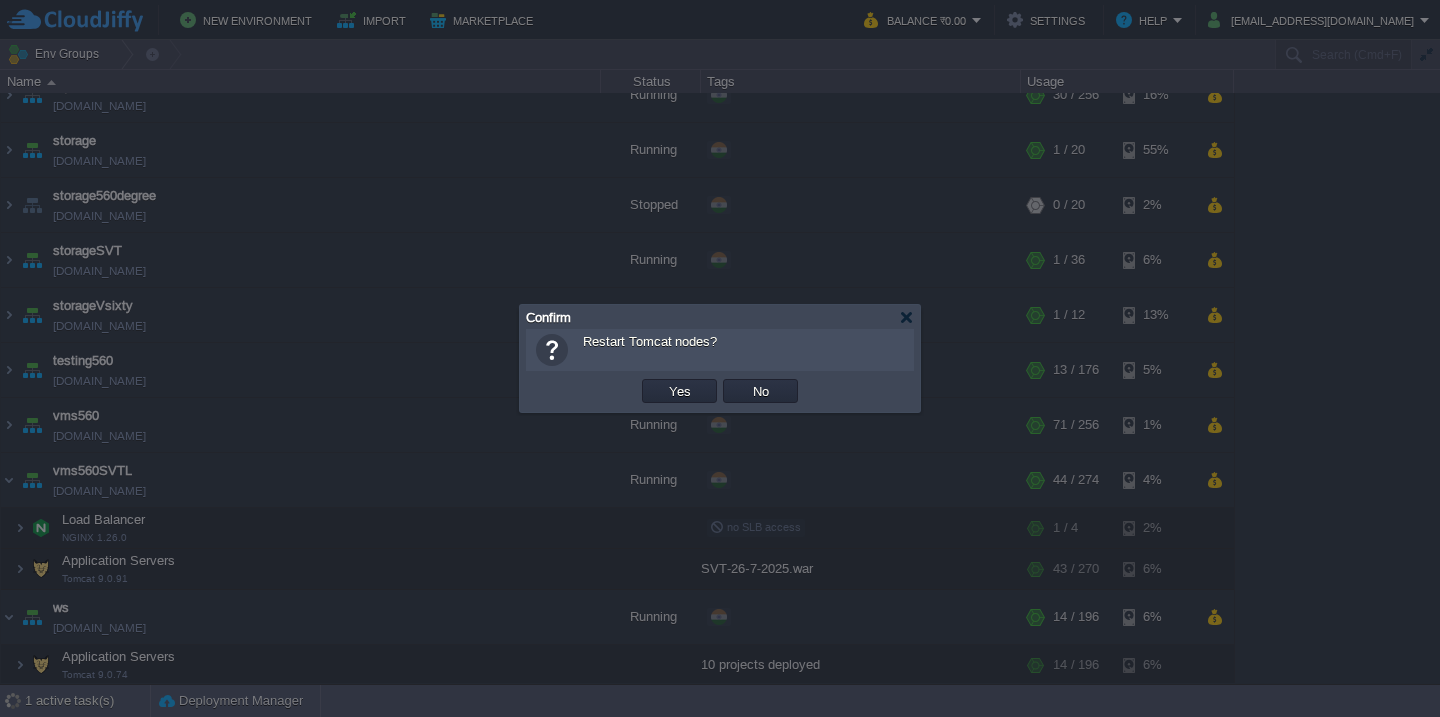 scroll, scrollTop: 1191, scrollLeft: 0, axis: vertical 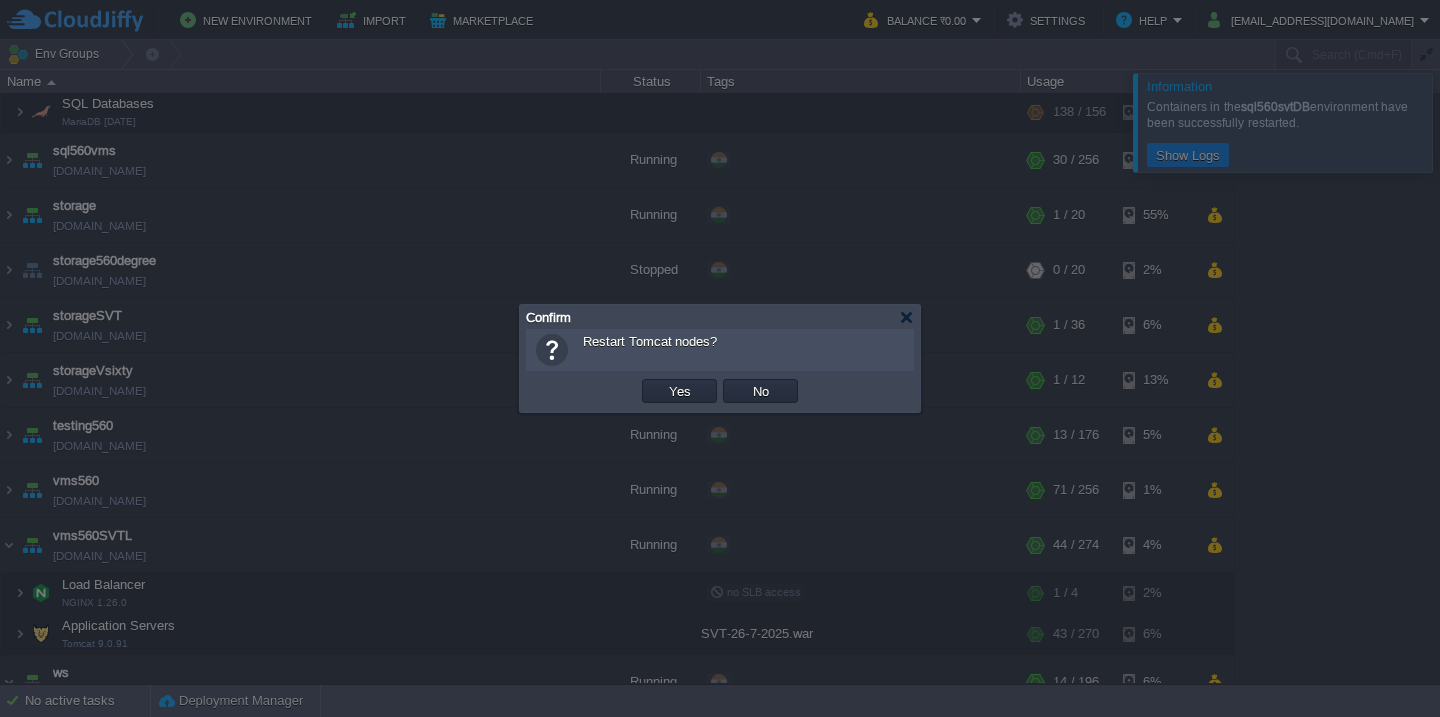 type 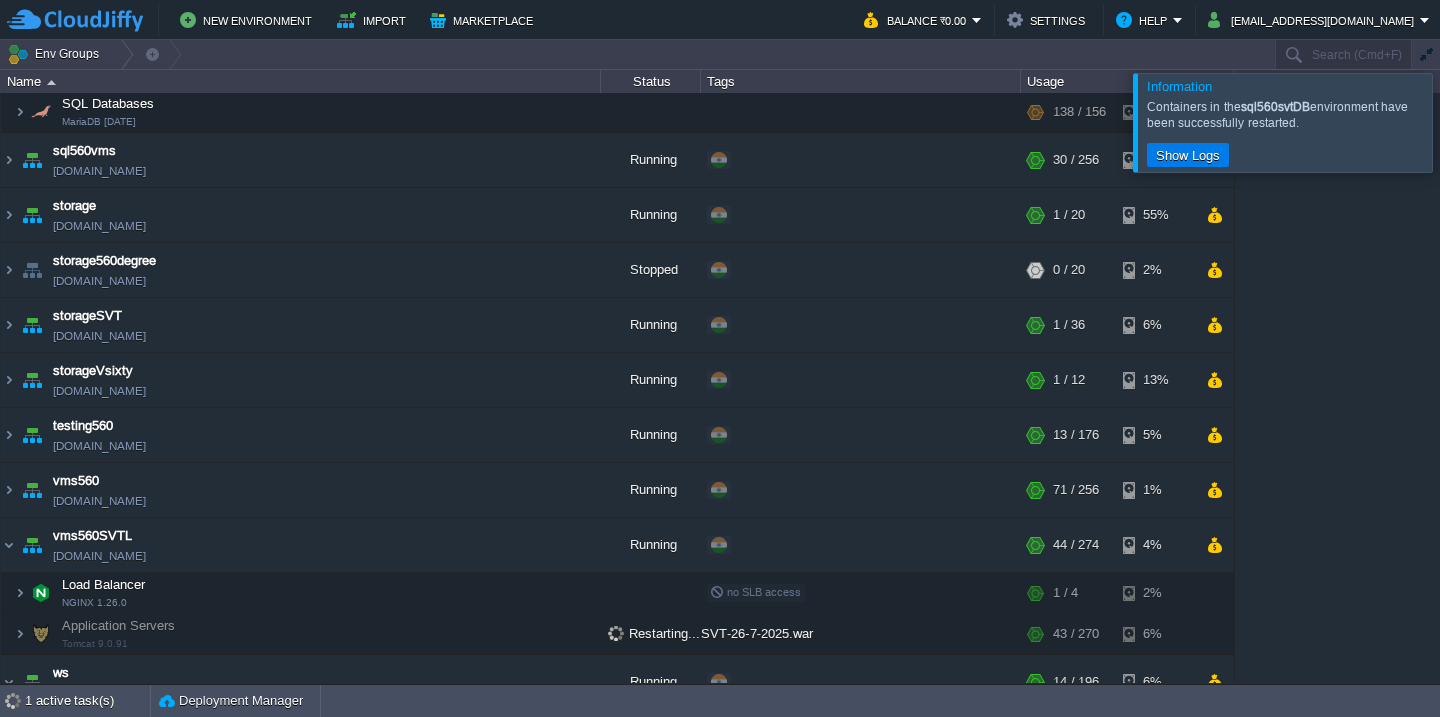click on "Information Containers in the  sql560svtDB  environment have been successfully restarted. Show Logs" at bounding box center [1283, 123] 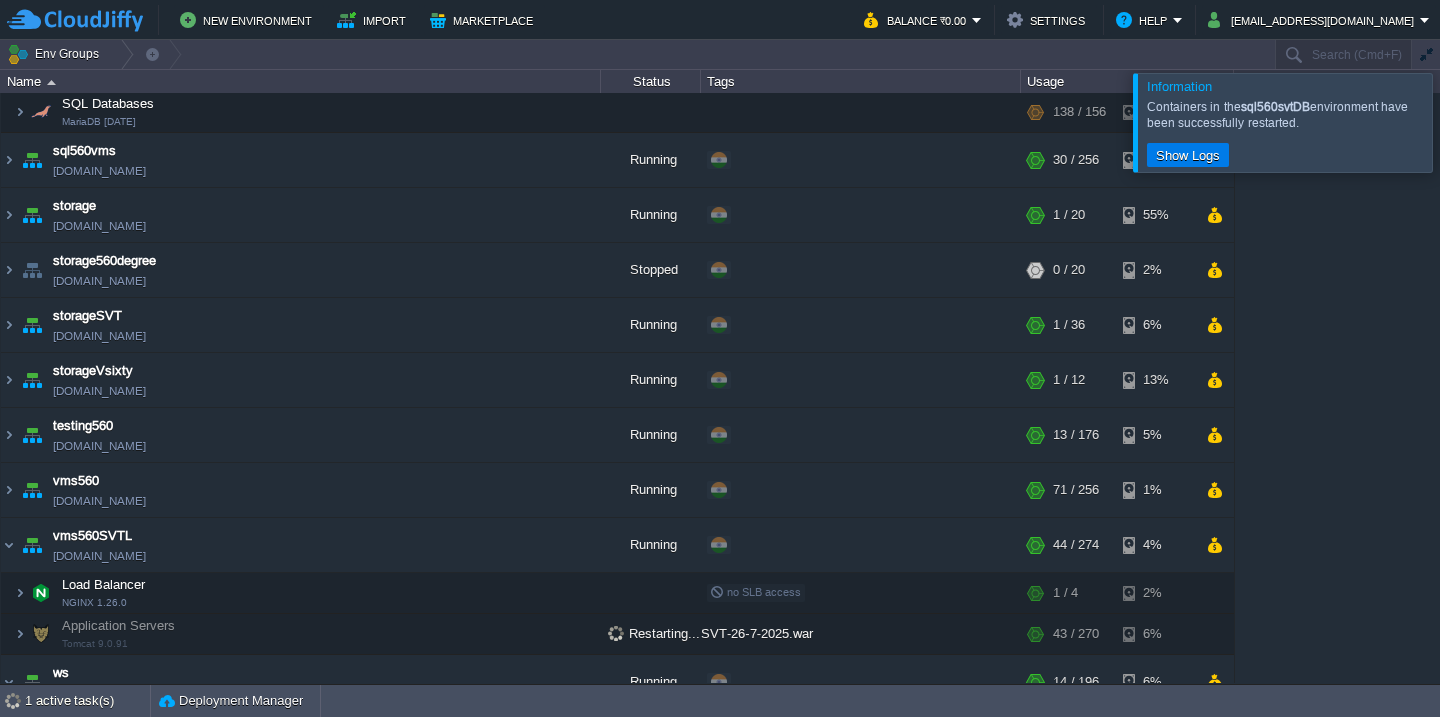 click at bounding box center [1464, 122] 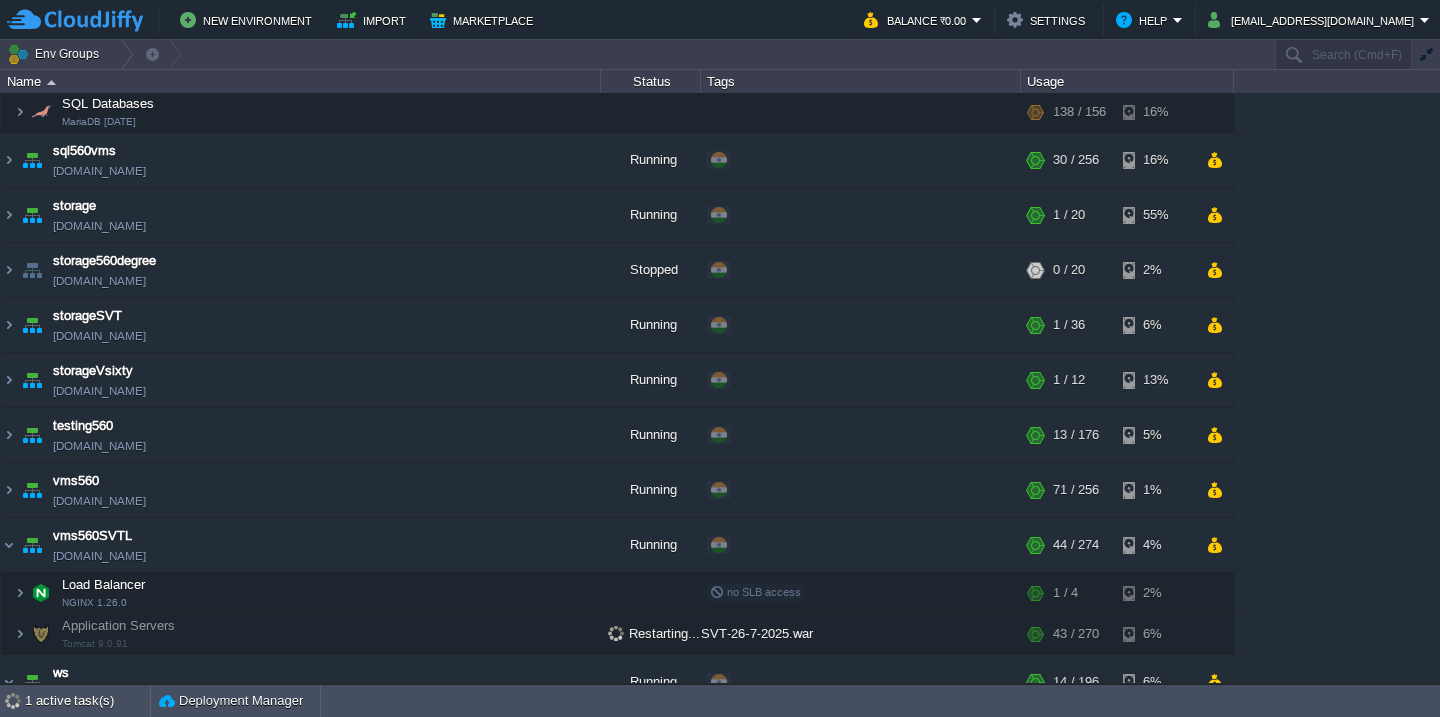 click on "560cloud [DOMAIN_NAME] Stopped                                 + Add to Env Group                                                                                                                                                            RAM                 0%                                         CPU                 0%                             0 / 120                    3%       560CloudOld [DOMAIN_NAME] Running                                 + Add to Env Group                                                                                                                                                            RAM                 7%                                         CPU                 1%                             21 / 320                    9%       560degreeERP [DOMAIN_NAME] Running                                 + Add to Env Group                                                                                                                RAM" at bounding box center [720, 388] 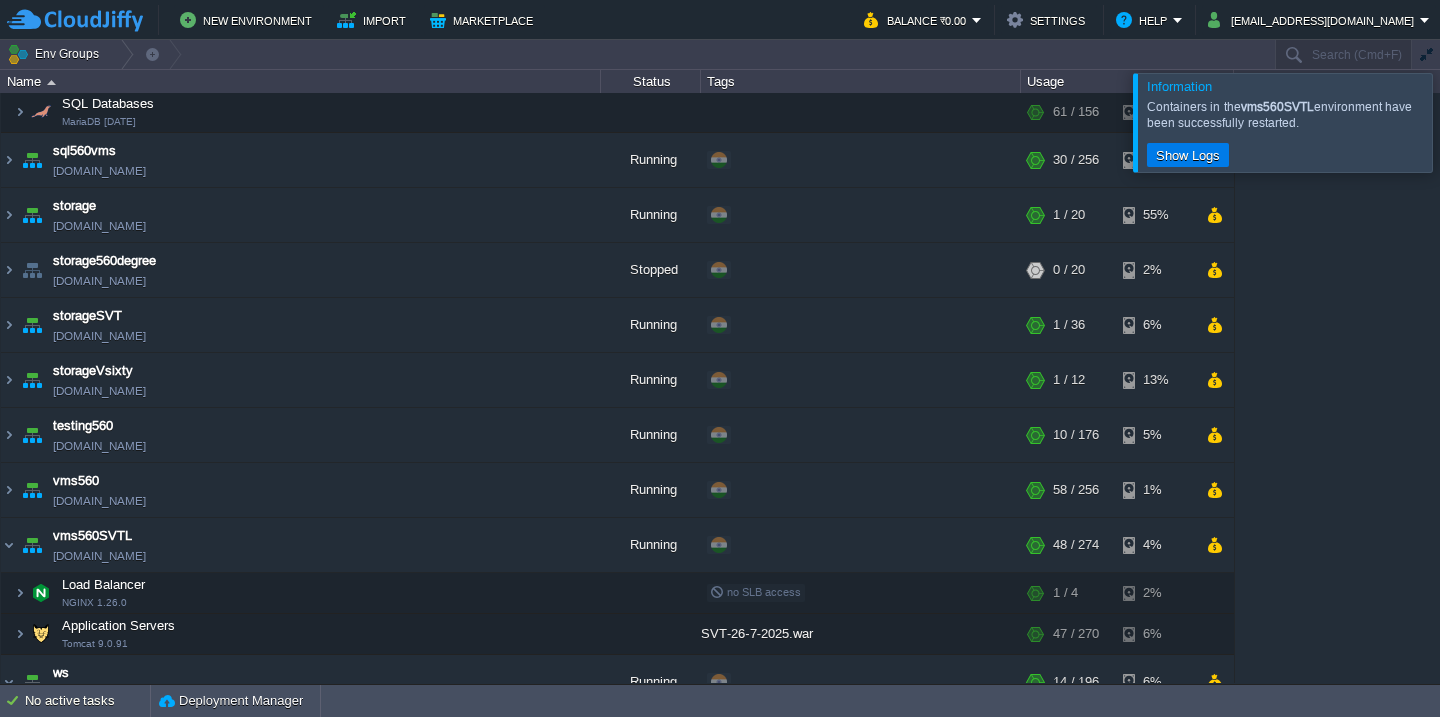 click at bounding box center [1464, 122] 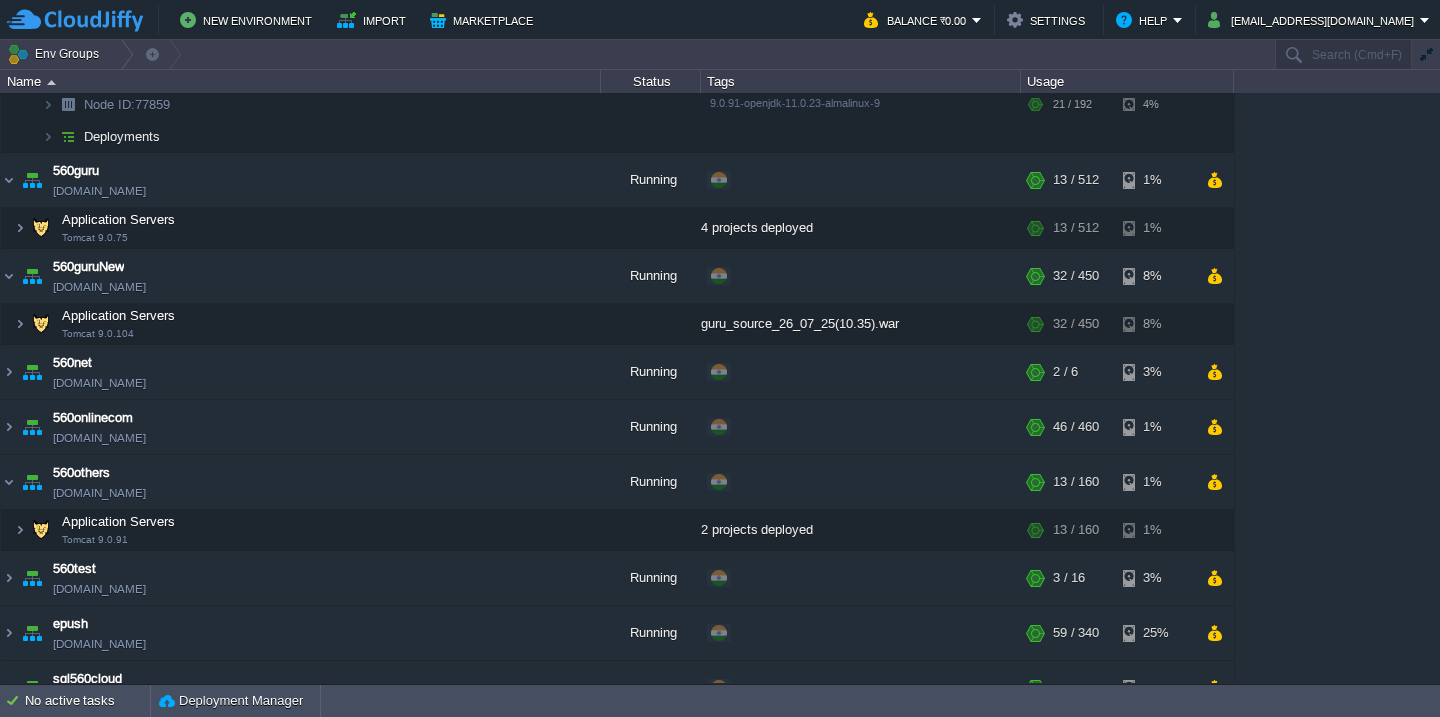 scroll, scrollTop: 0, scrollLeft: 0, axis: both 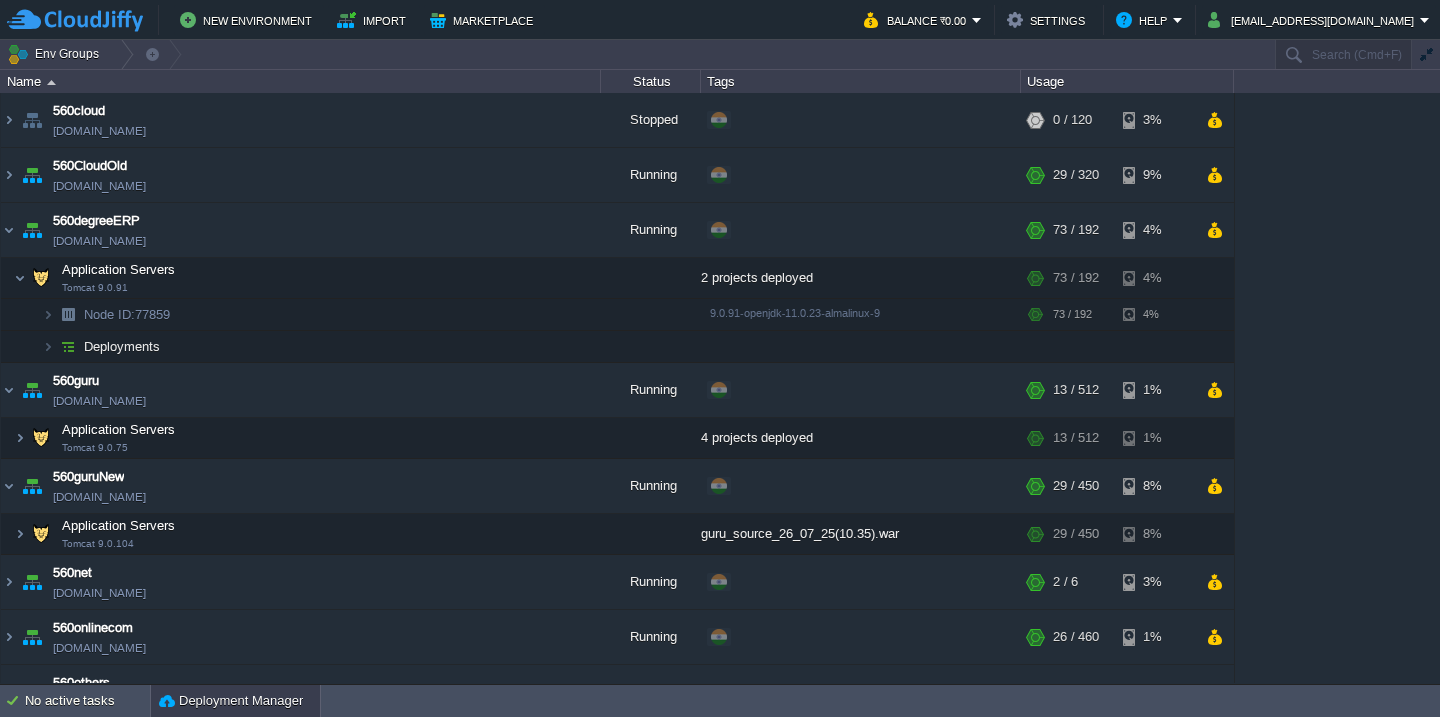 click on "Deployment Manager" at bounding box center [231, 701] 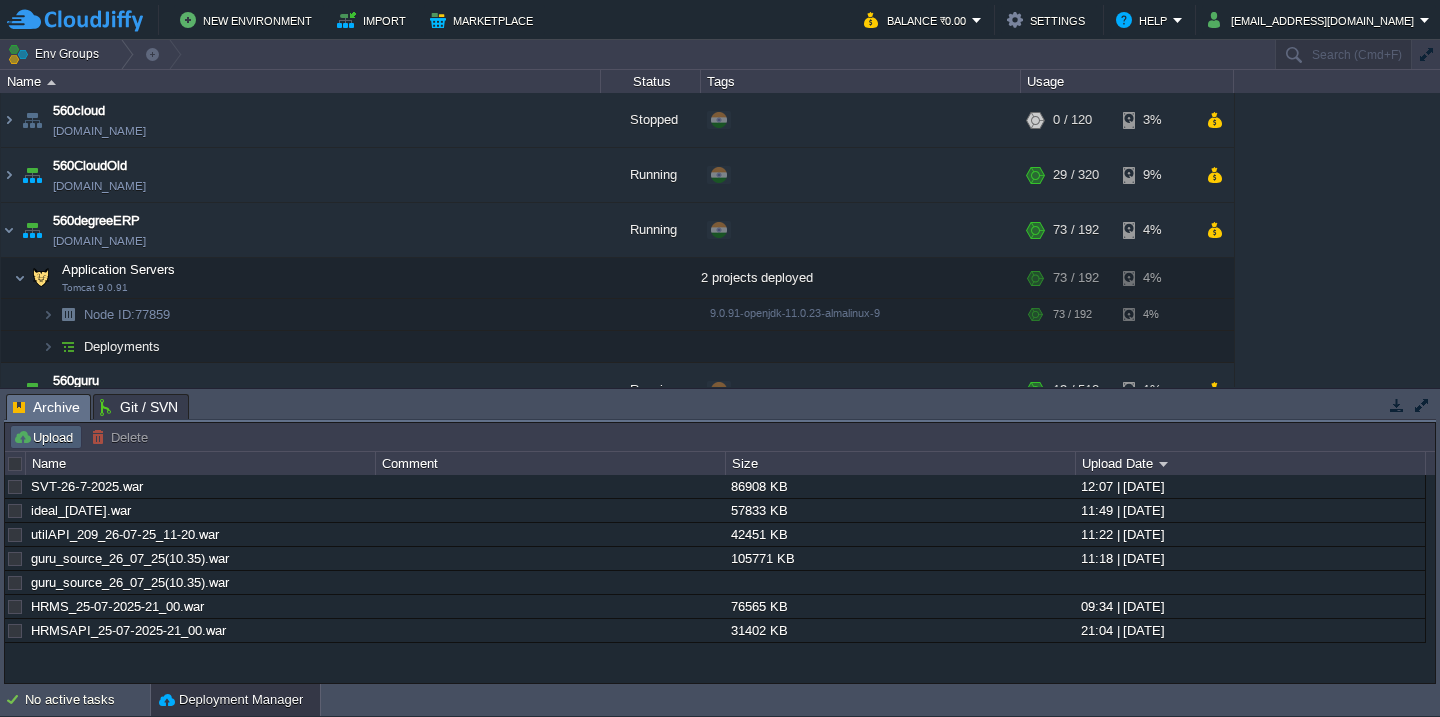 click on "Upload" at bounding box center (46, 437) 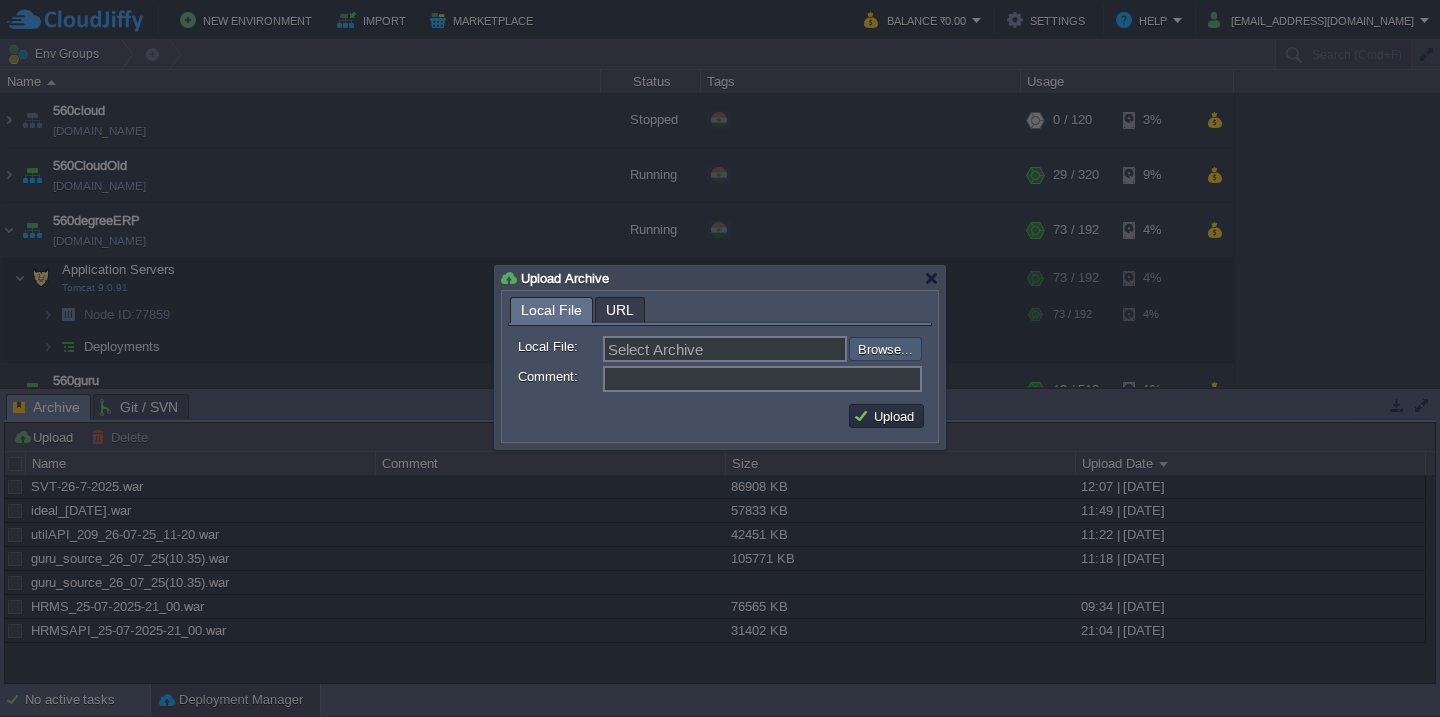 click at bounding box center [795, 349] 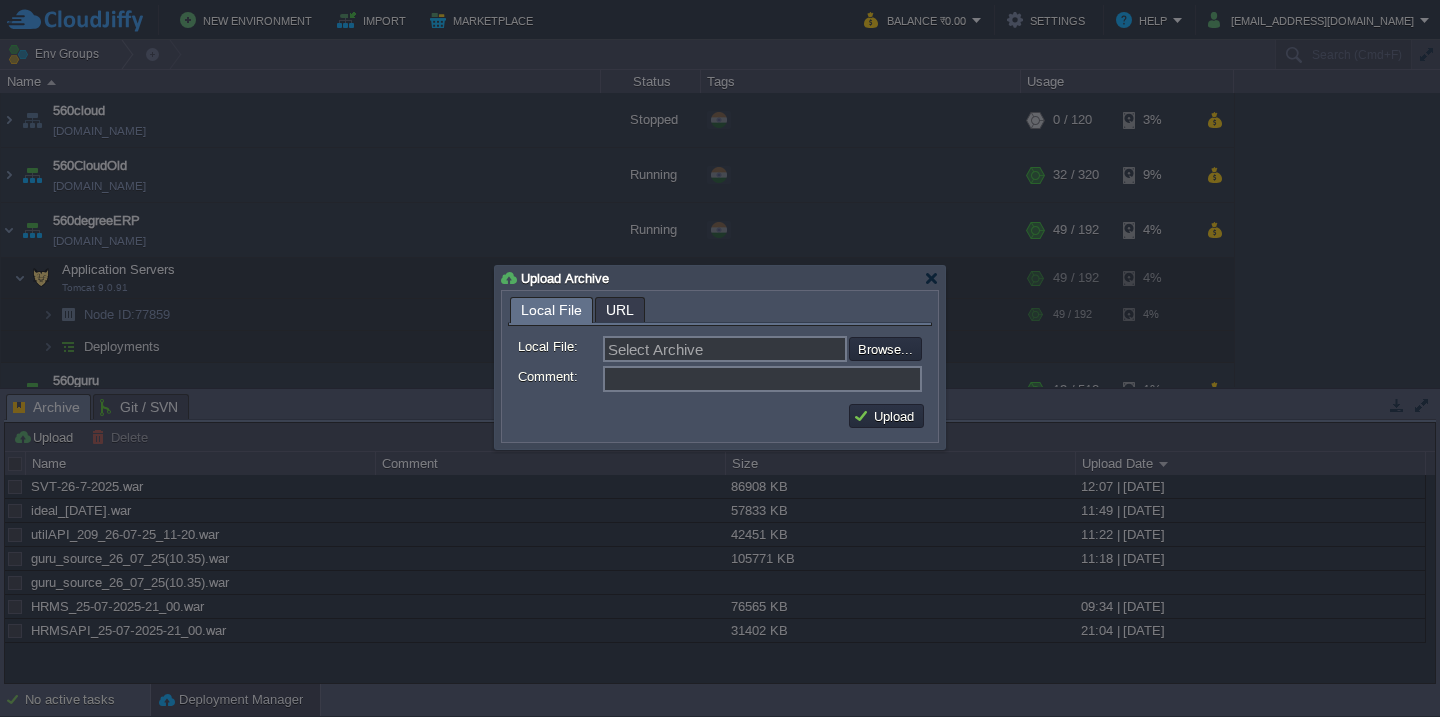 type on "C:\fakepath\guru_source_26_07_25(3.50).war" 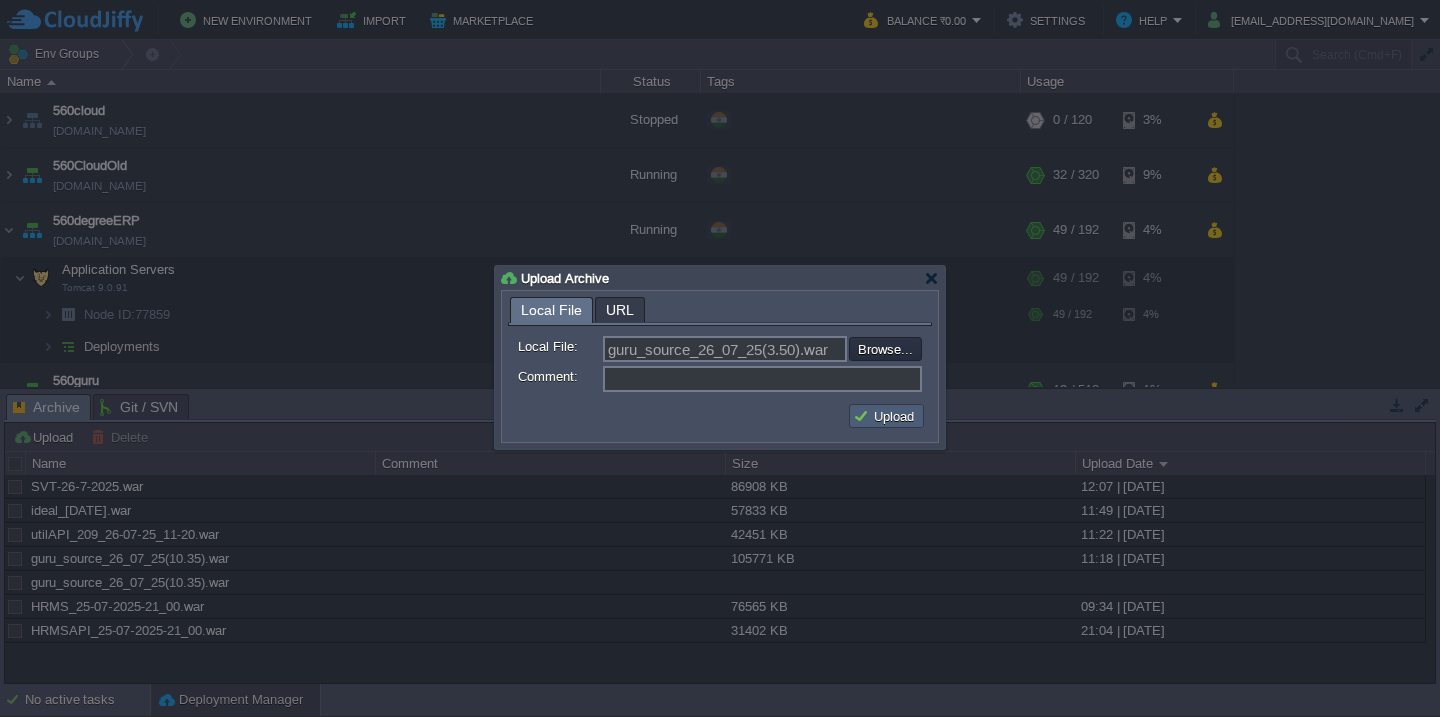 click on "Upload" at bounding box center (886, 416) 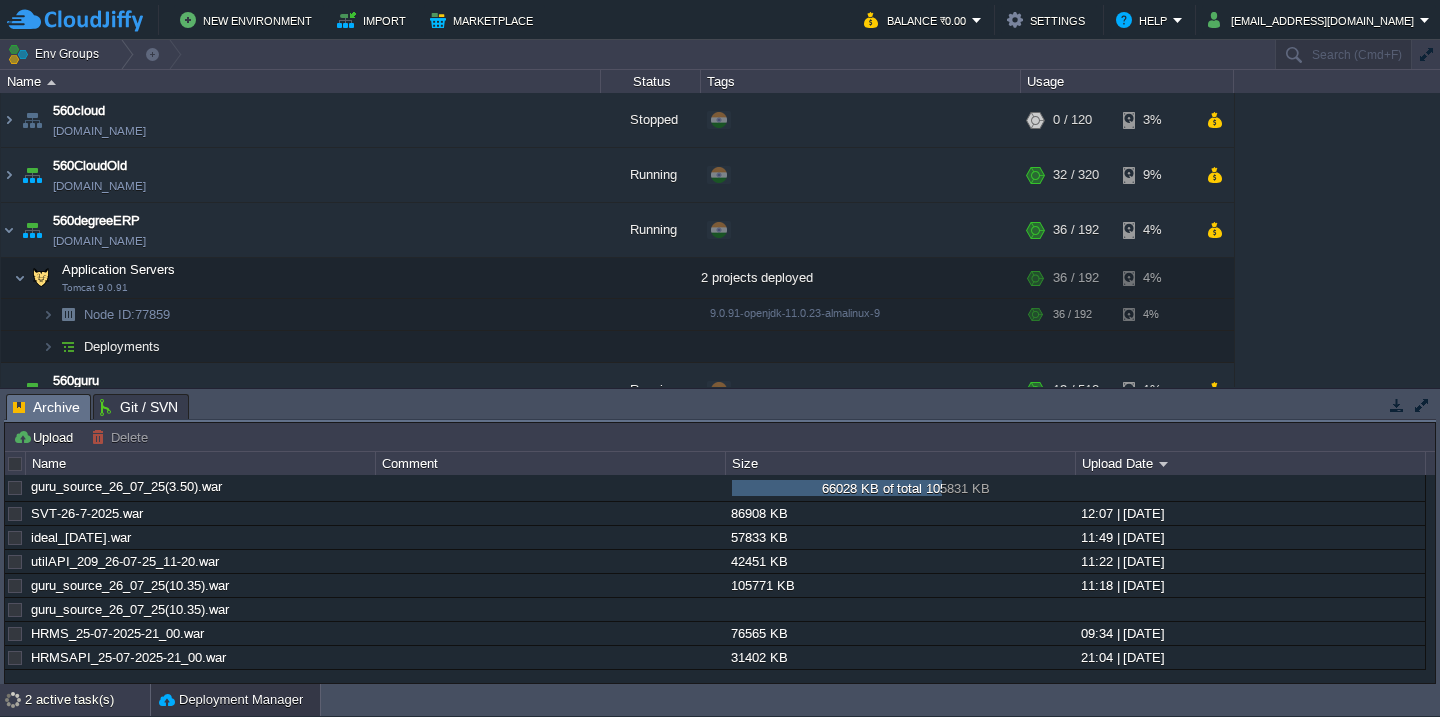 click on "2 active task(s)" at bounding box center (87, 700) 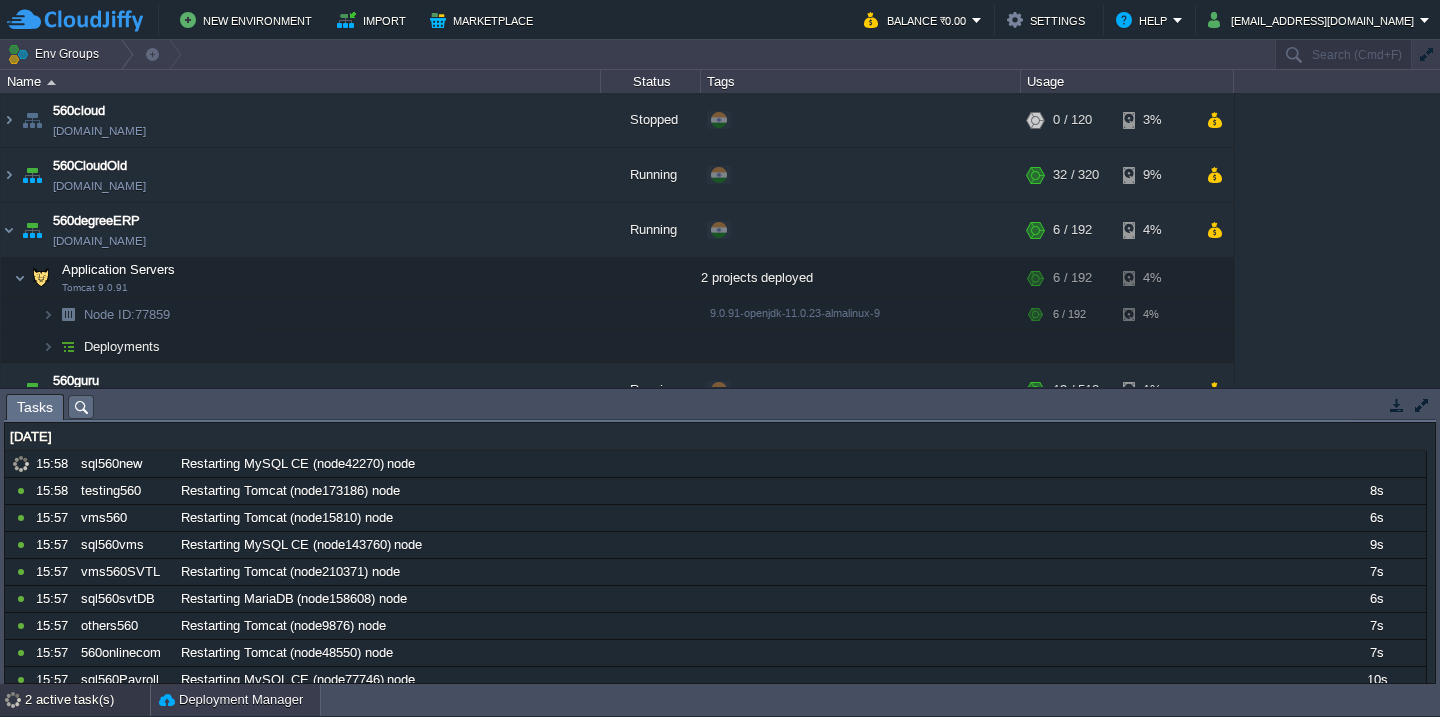 click on "Deployment Manager" at bounding box center (231, 700) 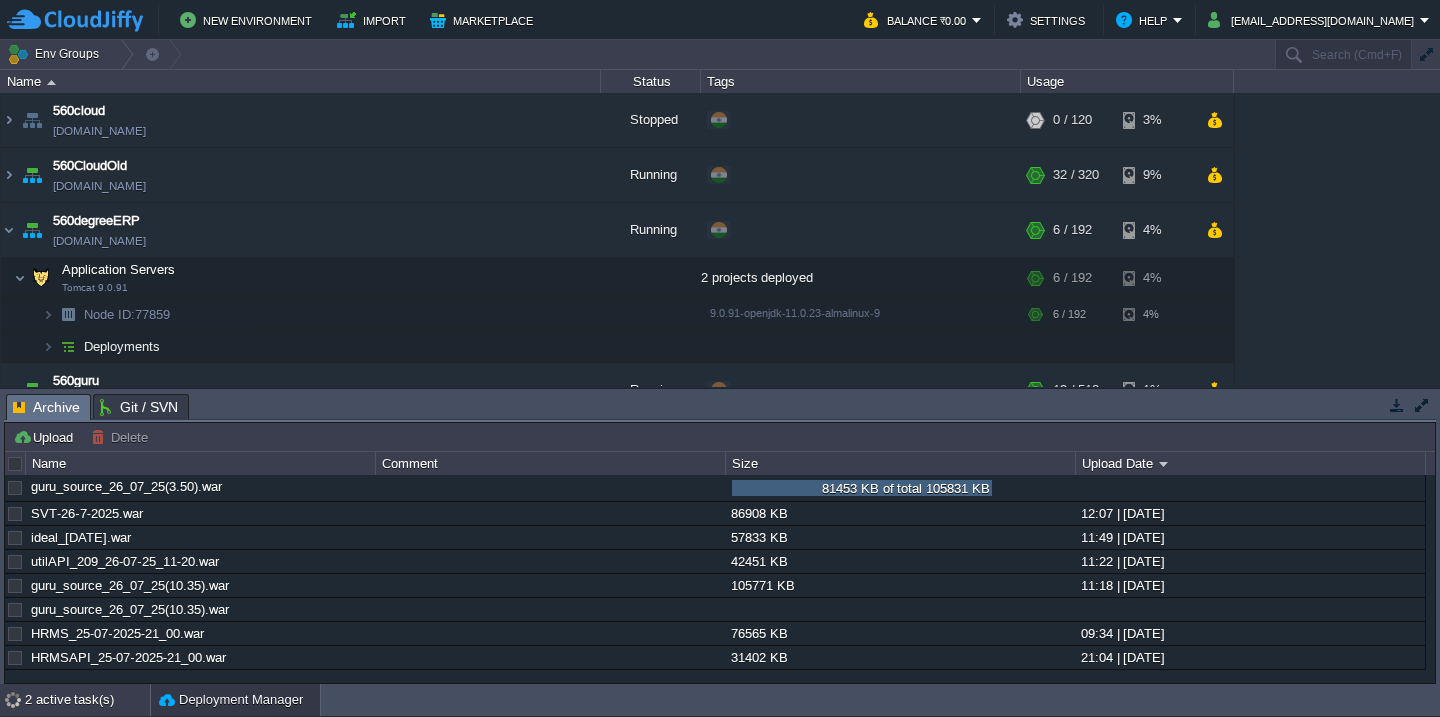 click on "2 active task(s)" at bounding box center (87, 700) 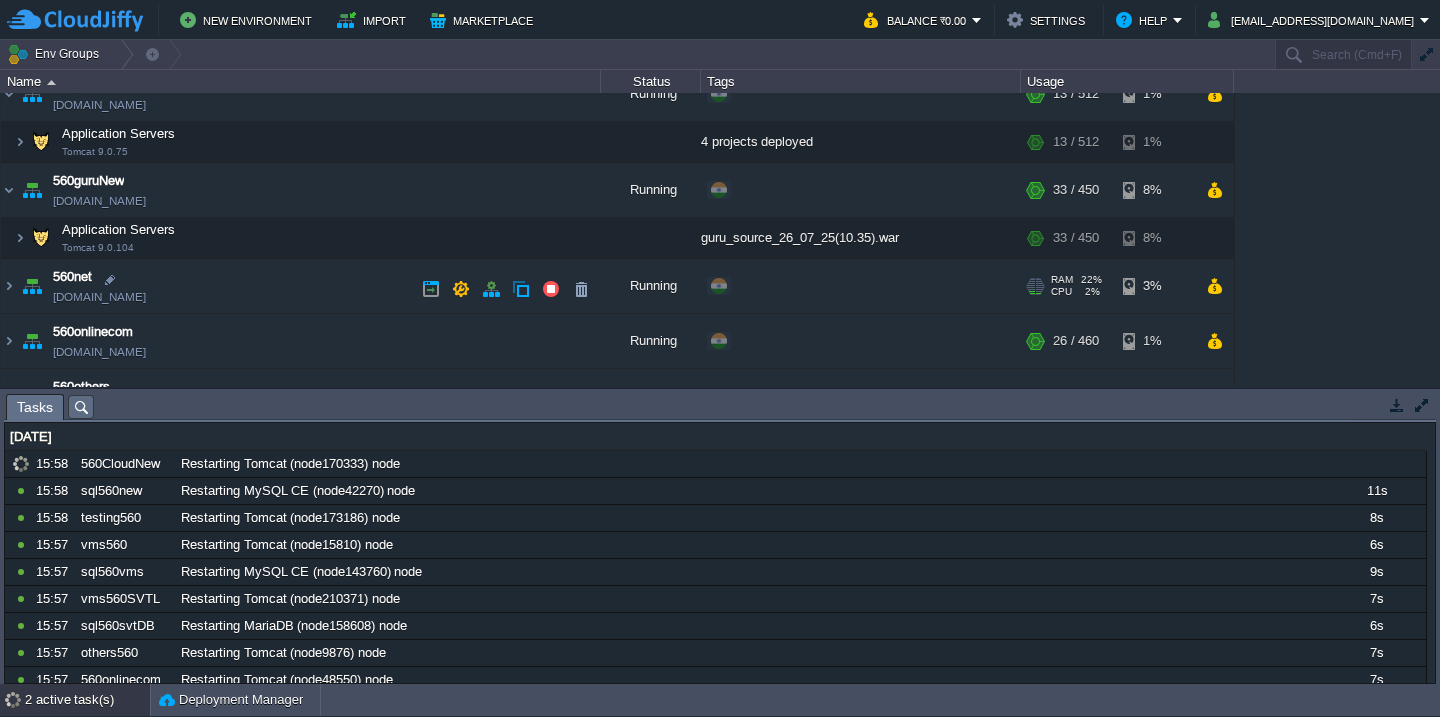 scroll, scrollTop: 297, scrollLeft: 0, axis: vertical 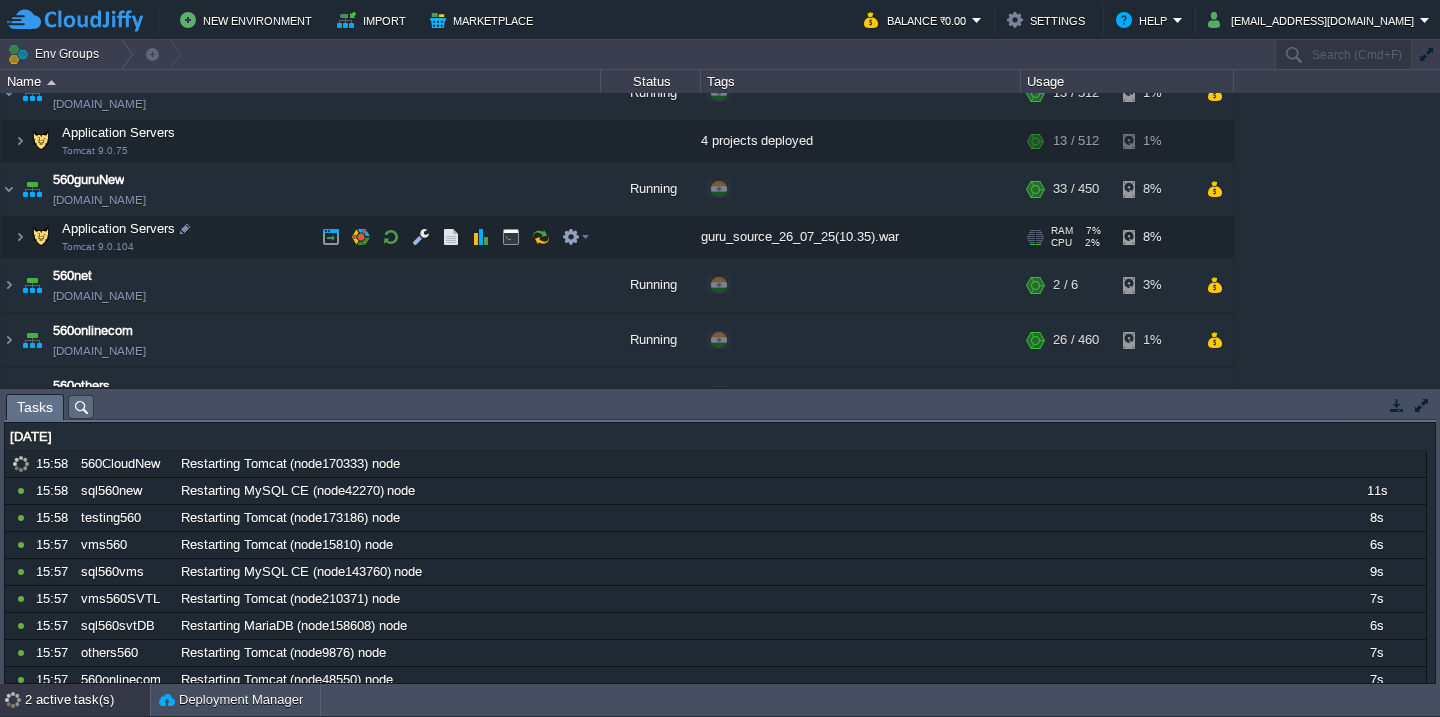 click on "Application Servers Tomcat 9.0.104" at bounding box center (301, 237) 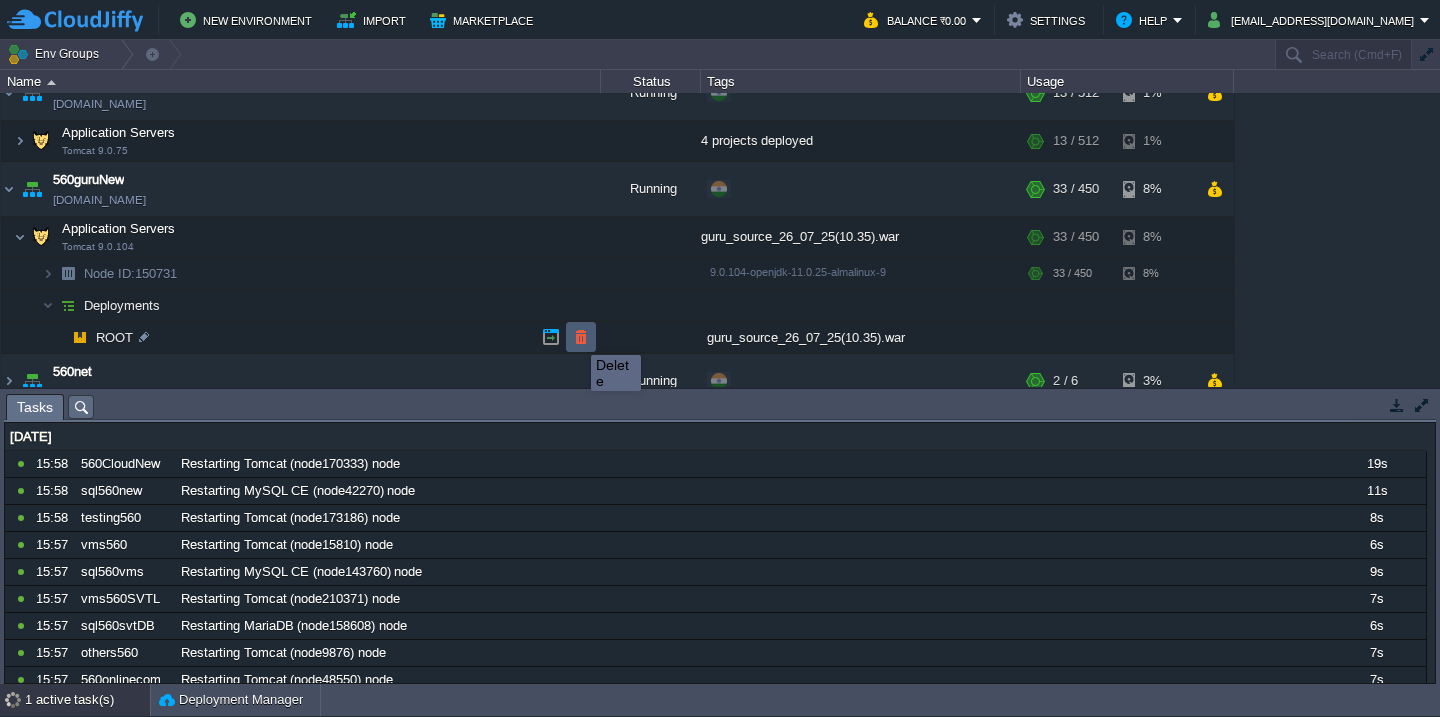click at bounding box center [581, 337] 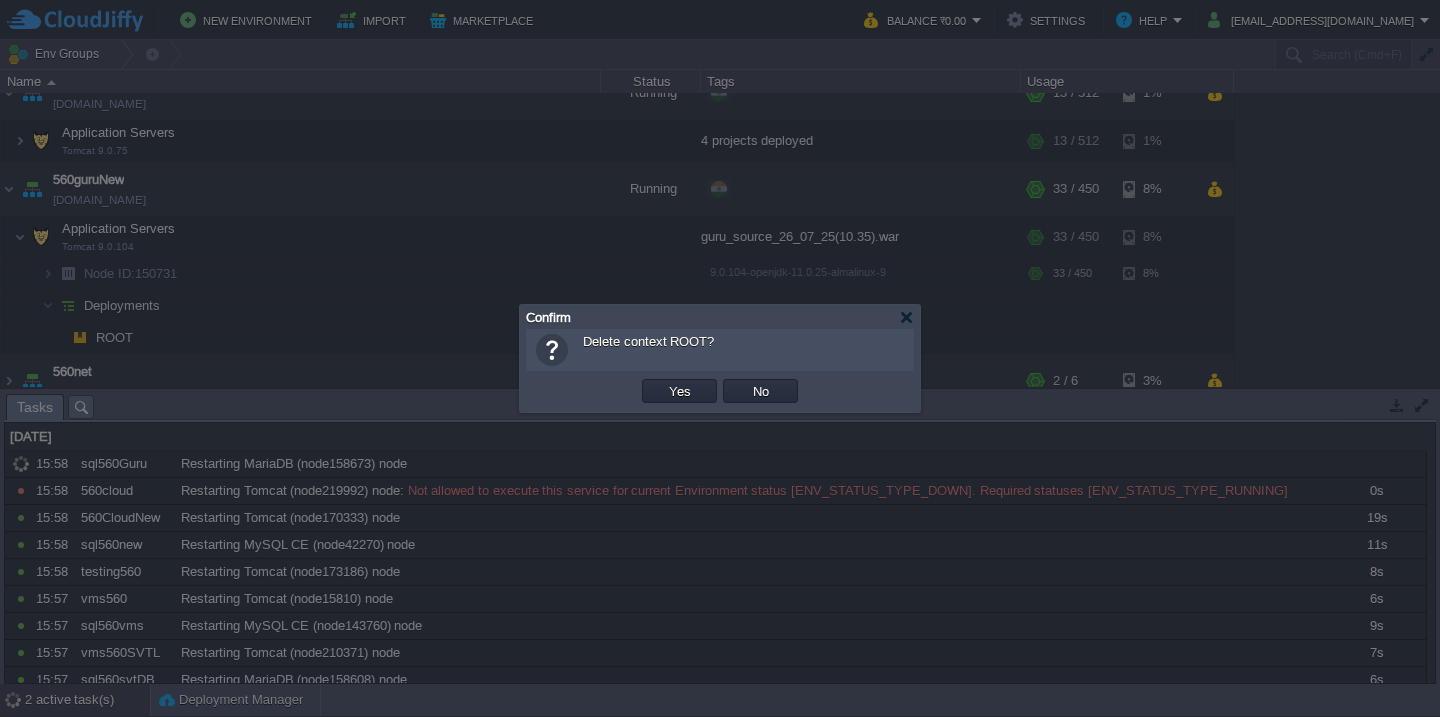 type 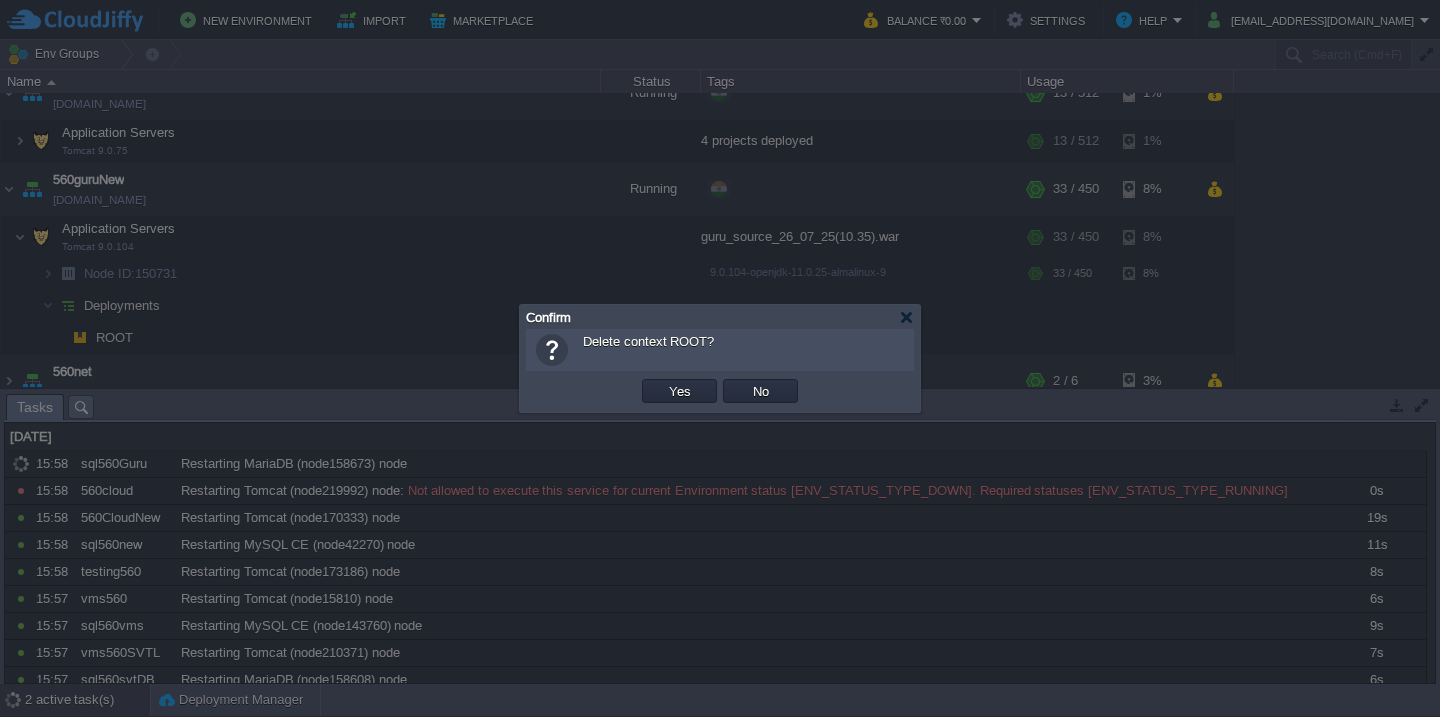 click on "Yes" at bounding box center (680, 391) 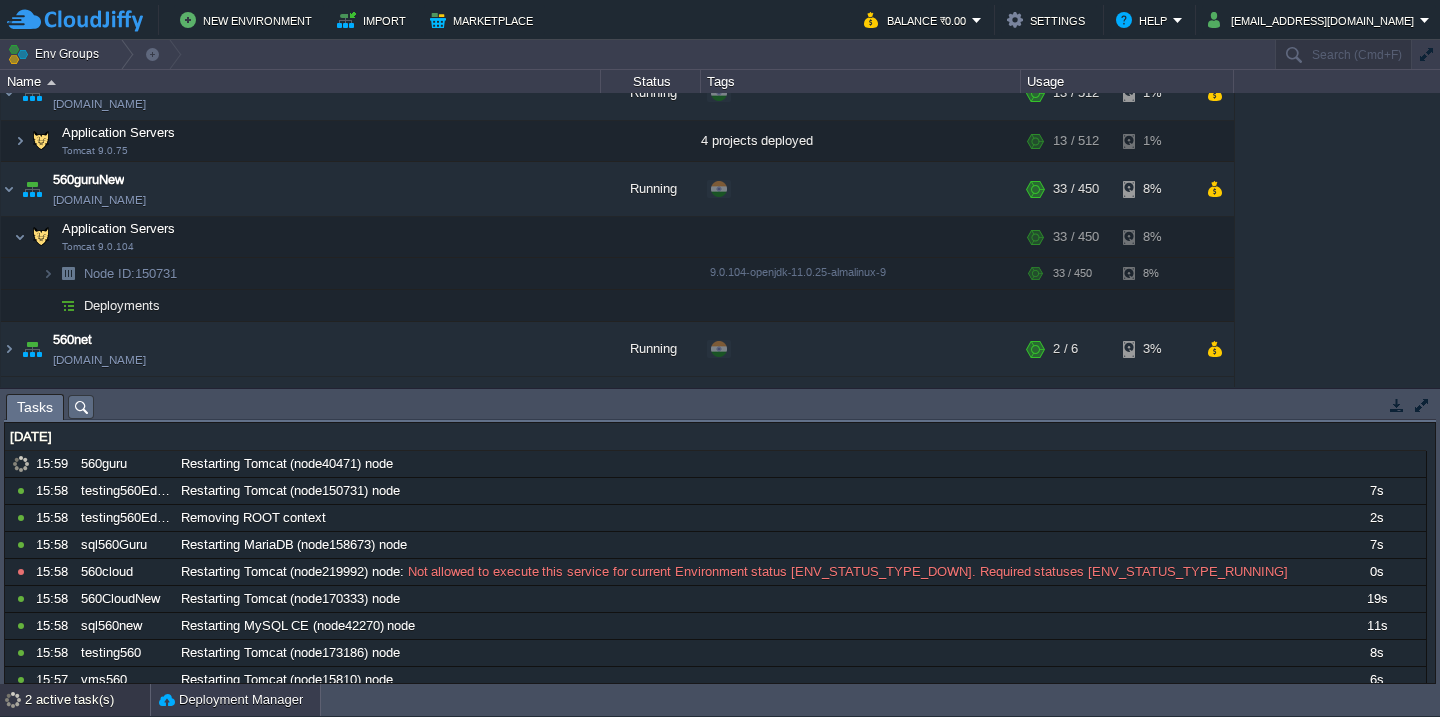 click on "Deployment Manager" at bounding box center (231, 700) 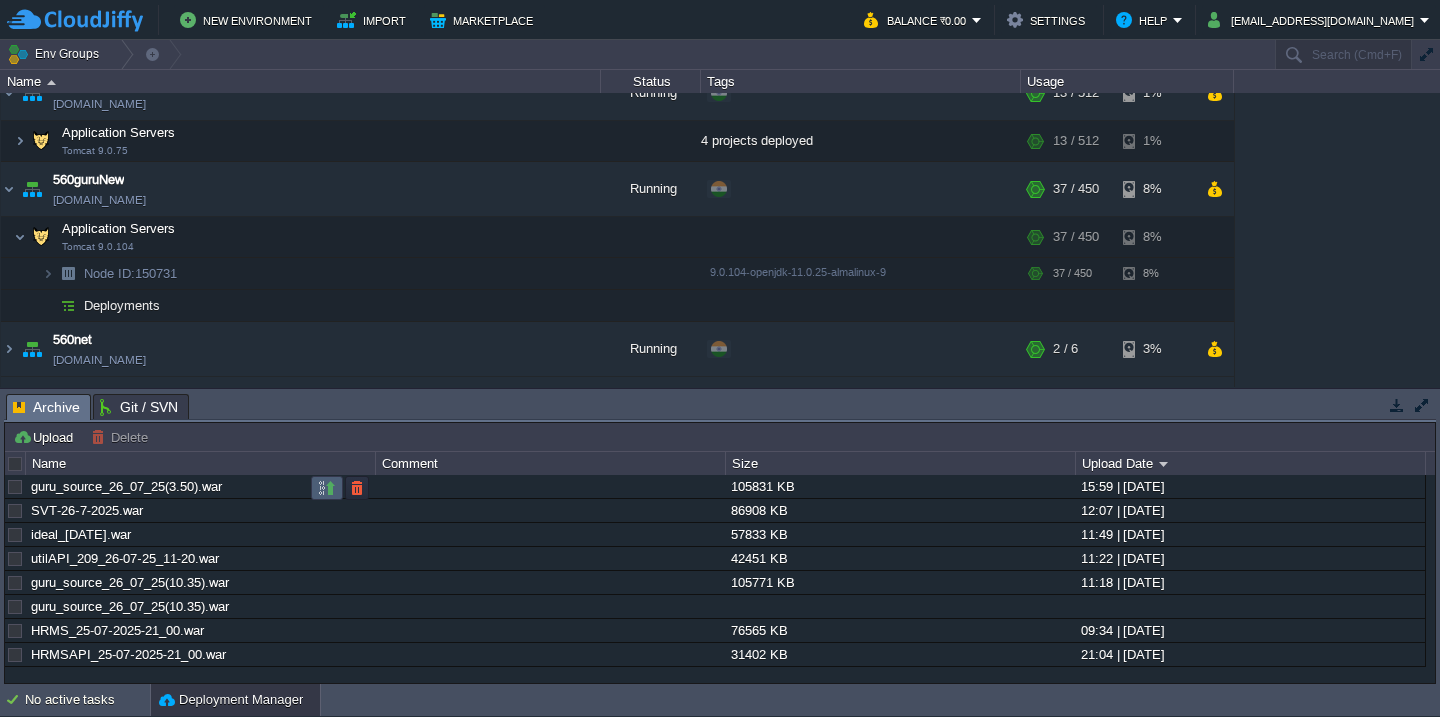 click at bounding box center [327, 488] 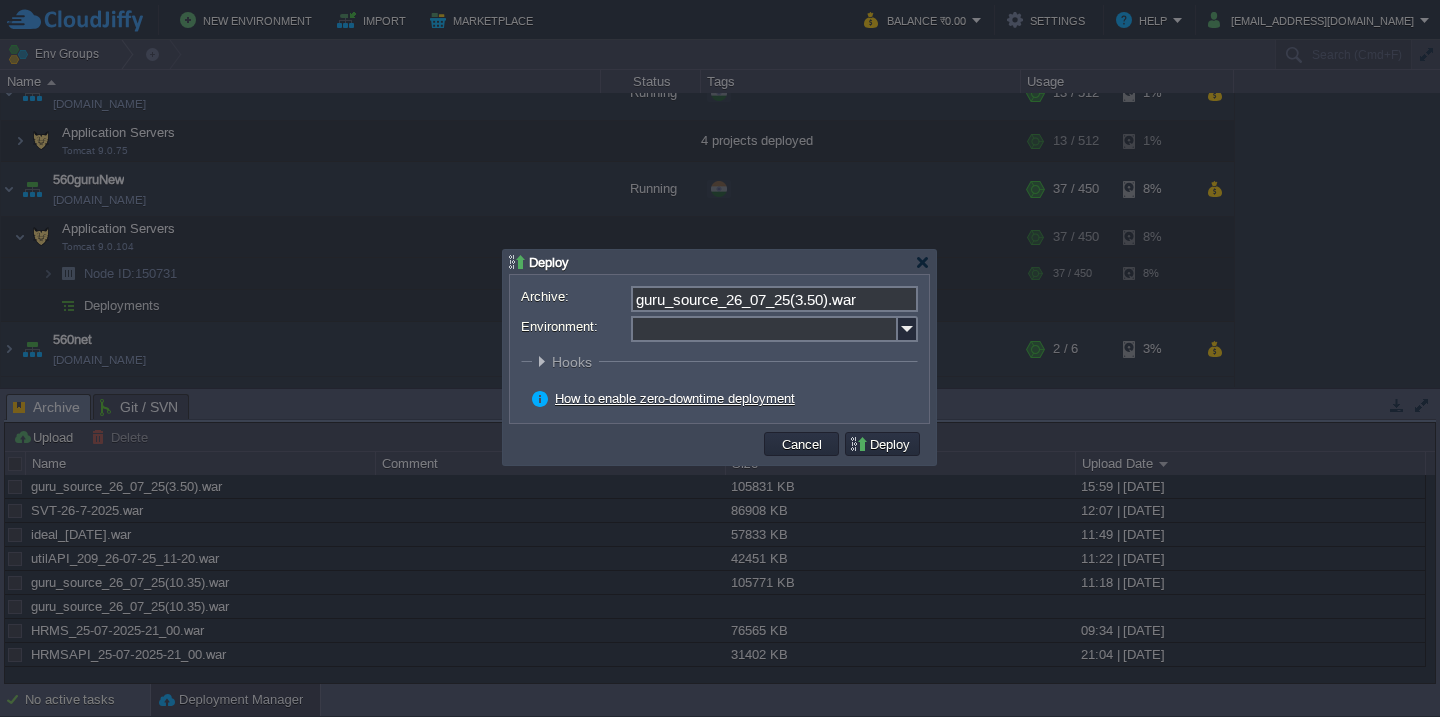 click on "Environment:" at bounding box center (764, 329) 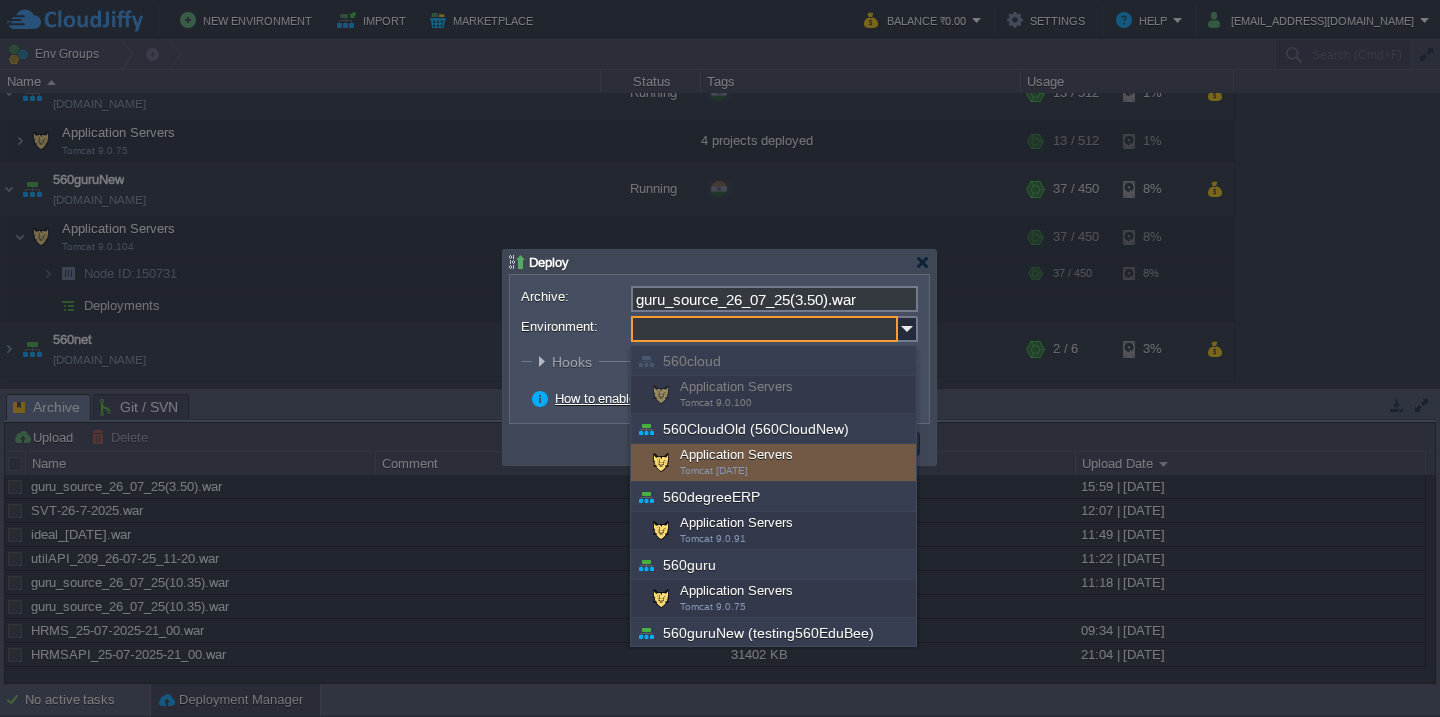 scroll, scrollTop: 81, scrollLeft: 0, axis: vertical 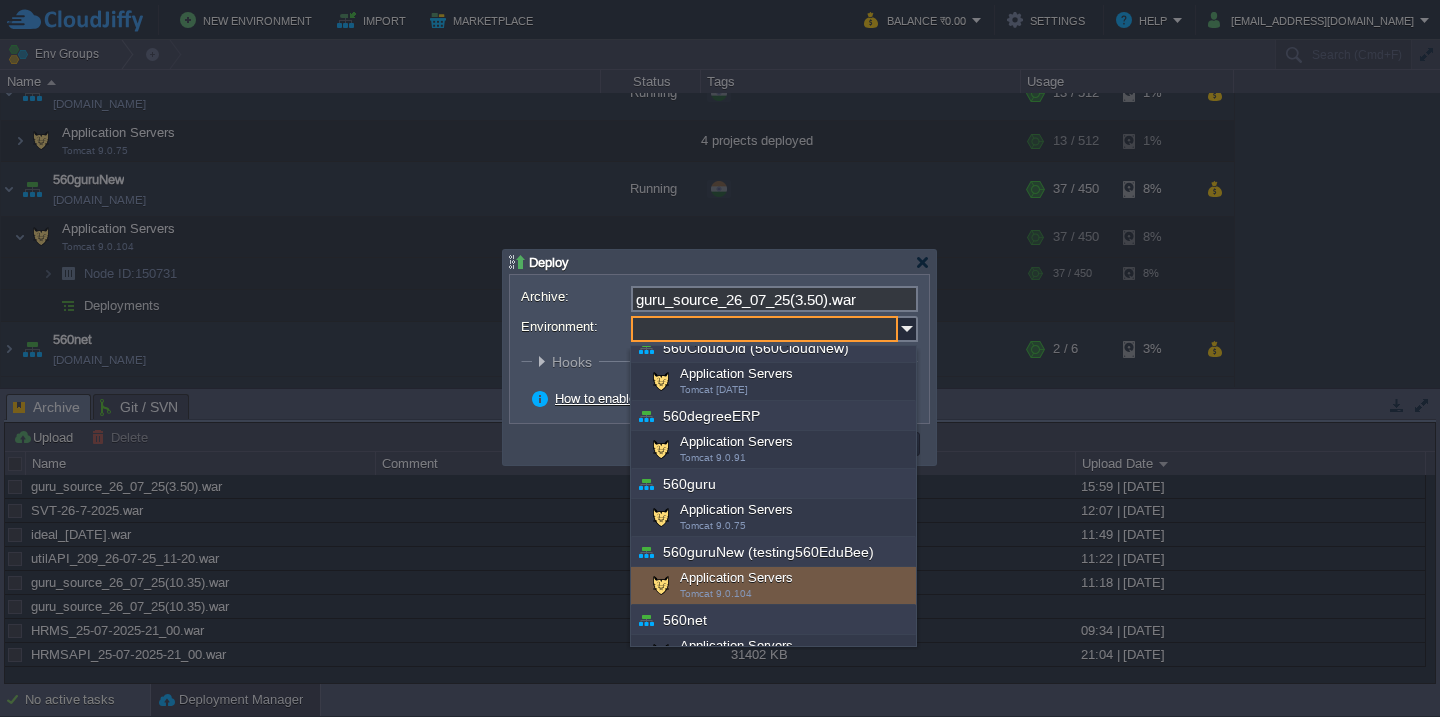 click on "Tomcat 9.0.104" at bounding box center [716, 593] 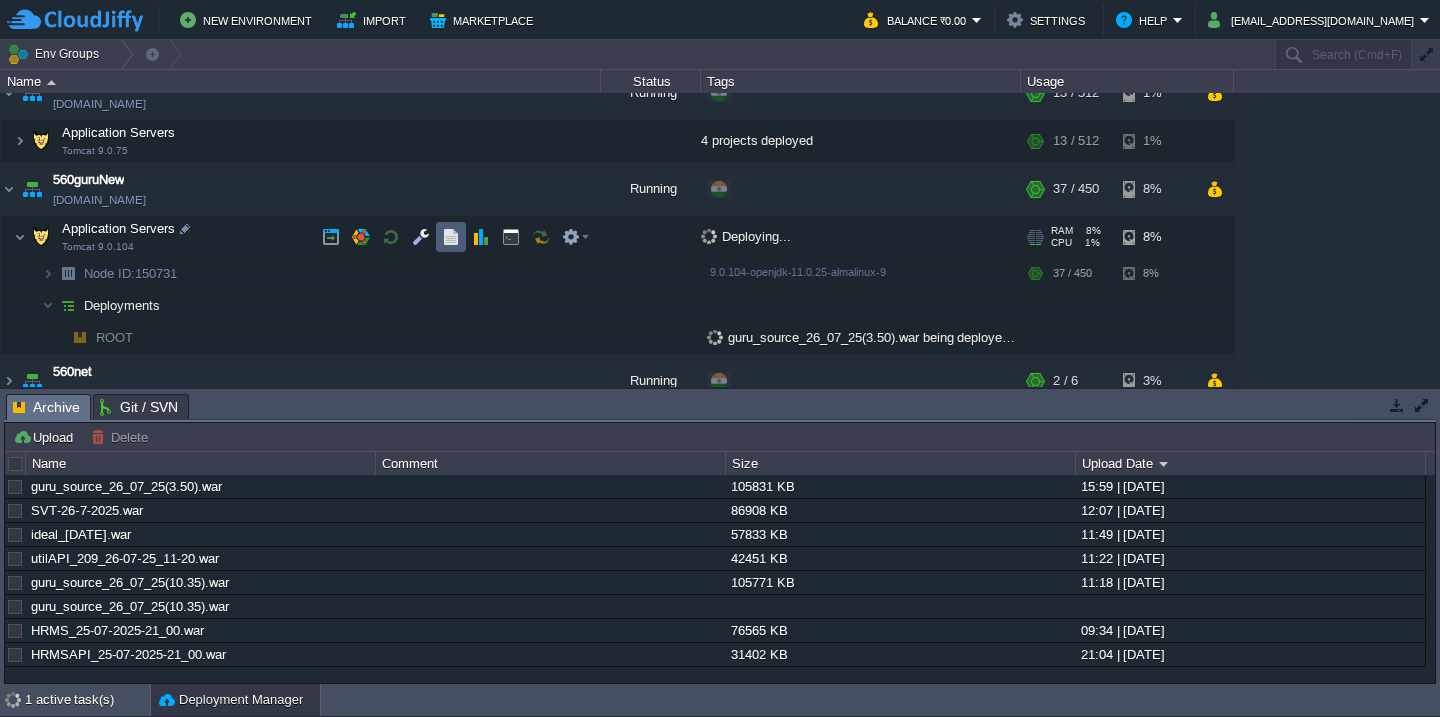 click at bounding box center (451, 237) 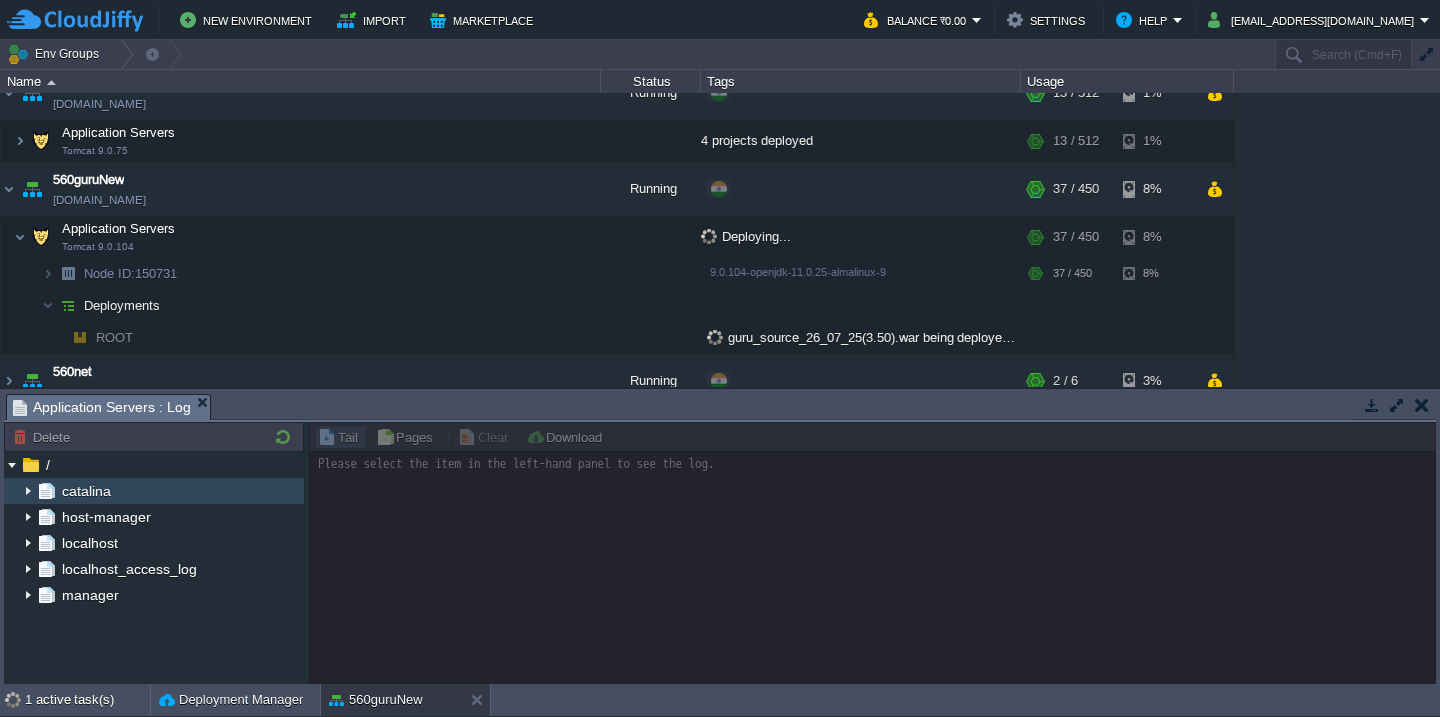 click at bounding box center (28, 491) 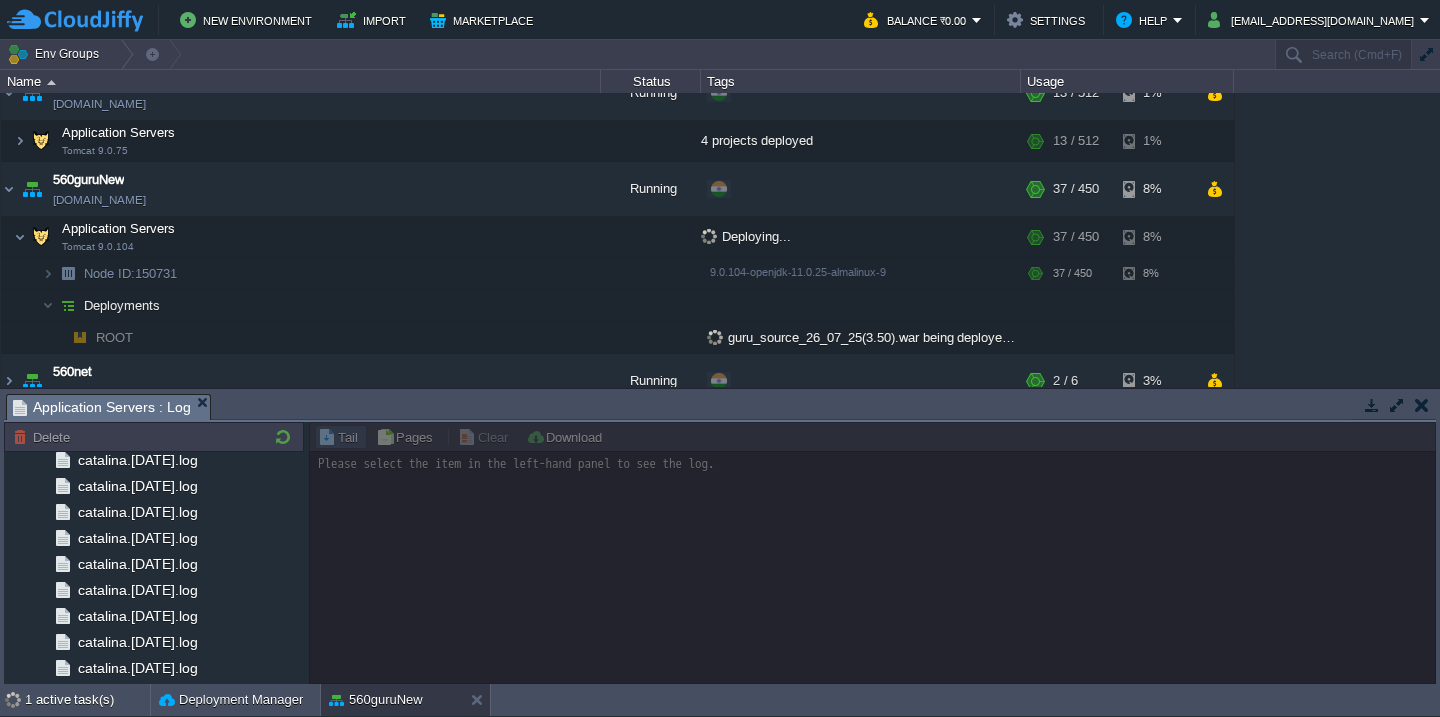 scroll, scrollTop: 2005, scrollLeft: 0, axis: vertical 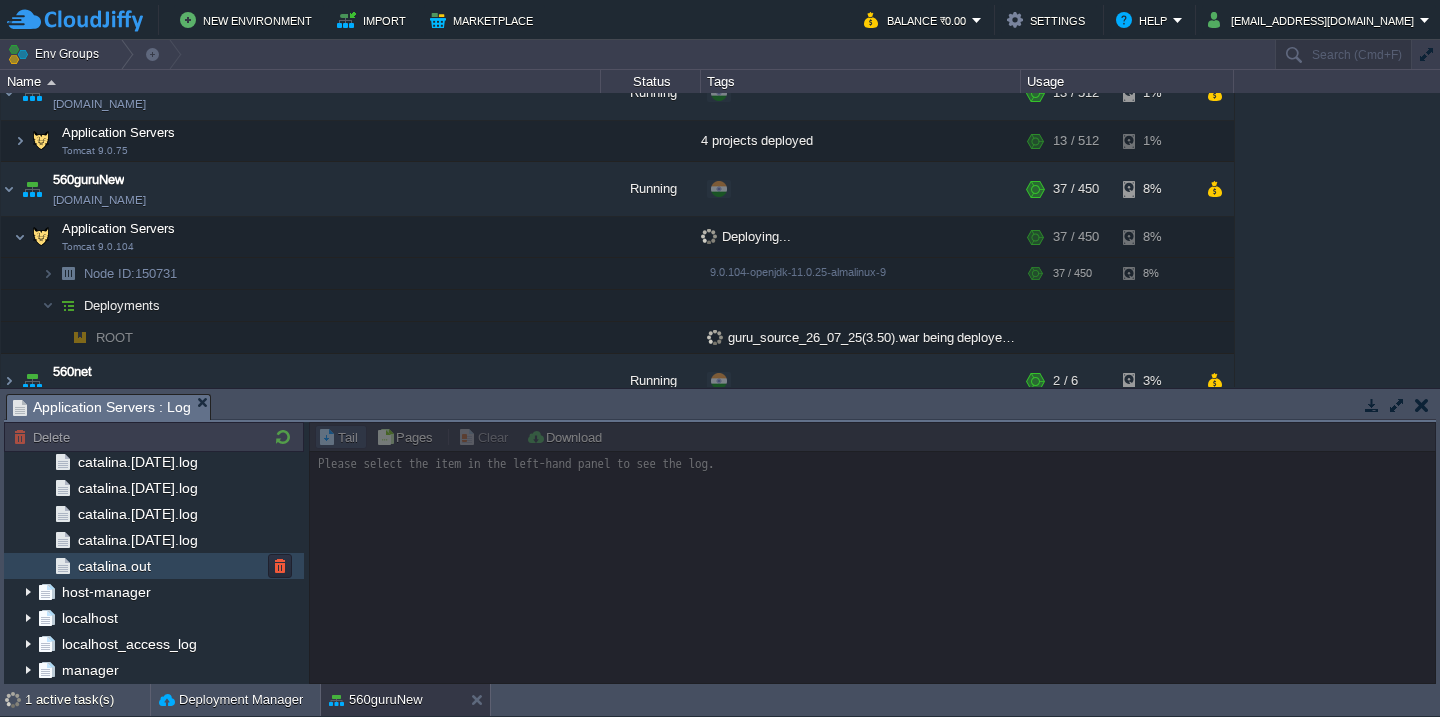 click on "catalina.out" at bounding box center [154, 566] 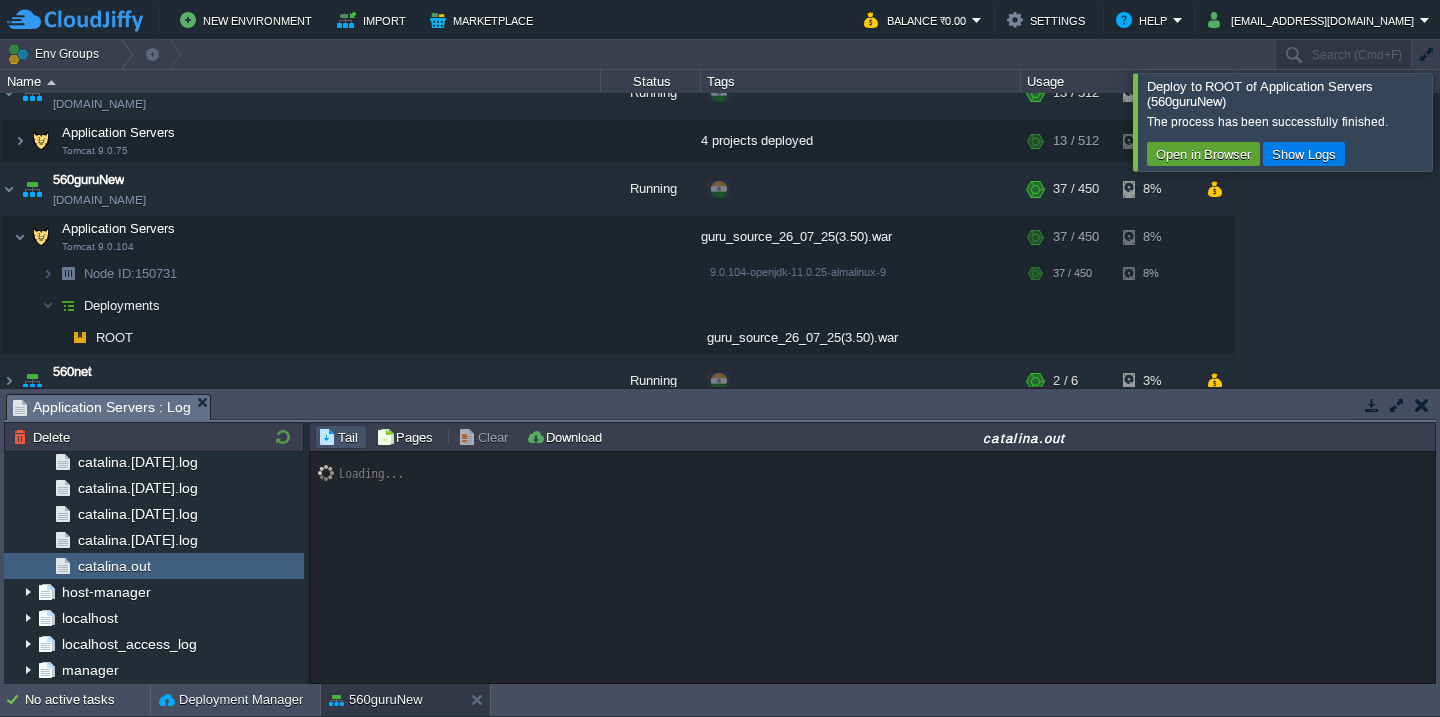 click at bounding box center (1464, 121) 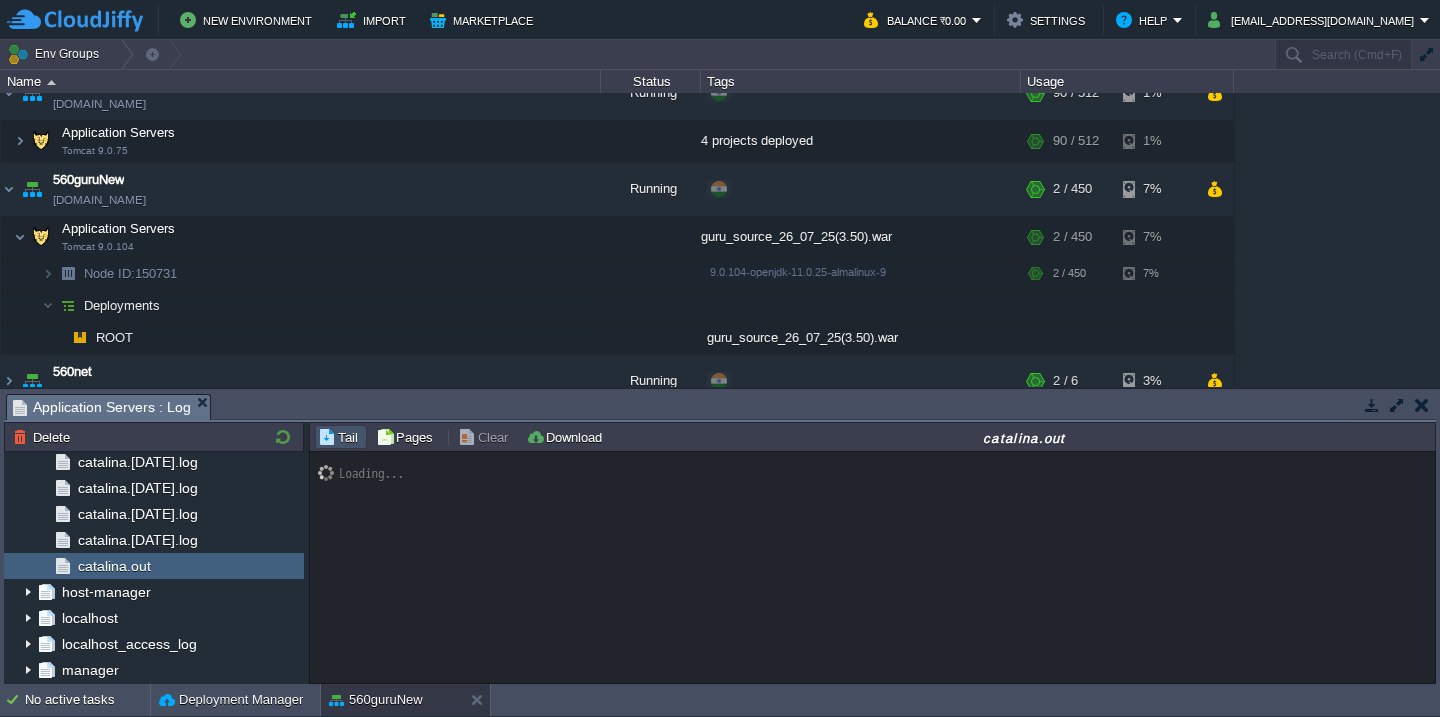 scroll, scrollTop: 16781, scrollLeft: 0, axis: vertical 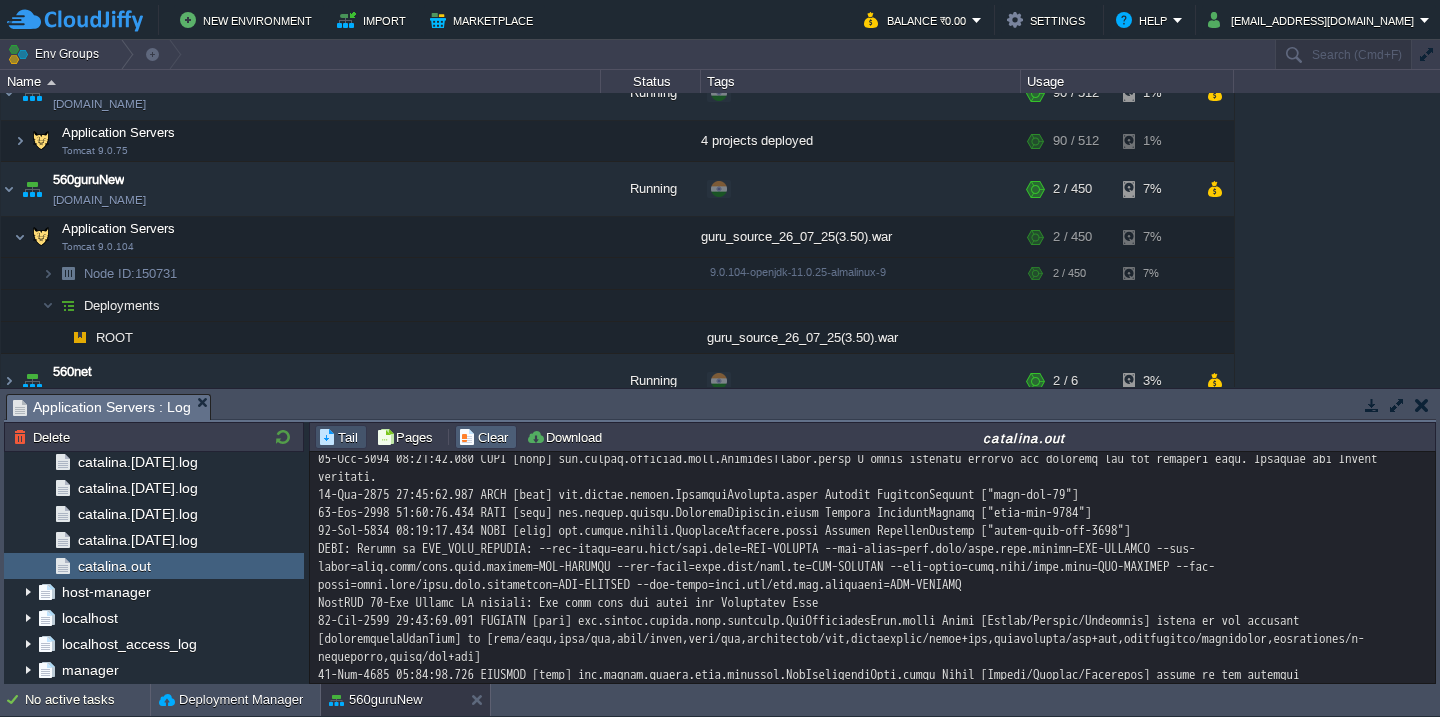 click on "Clear" at bounding box center (486, 437) 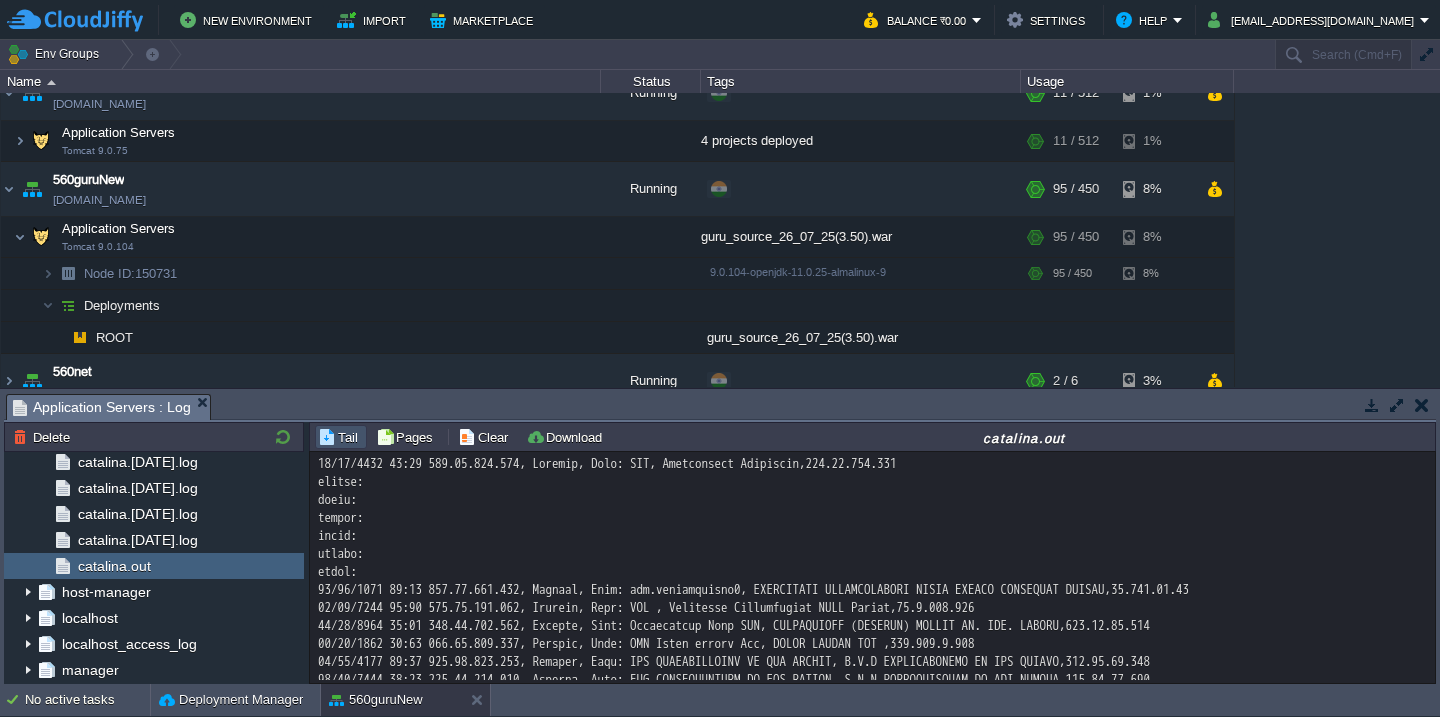 scroll, scrollTop: 146, scrollLeft: 0, axis: vertical 